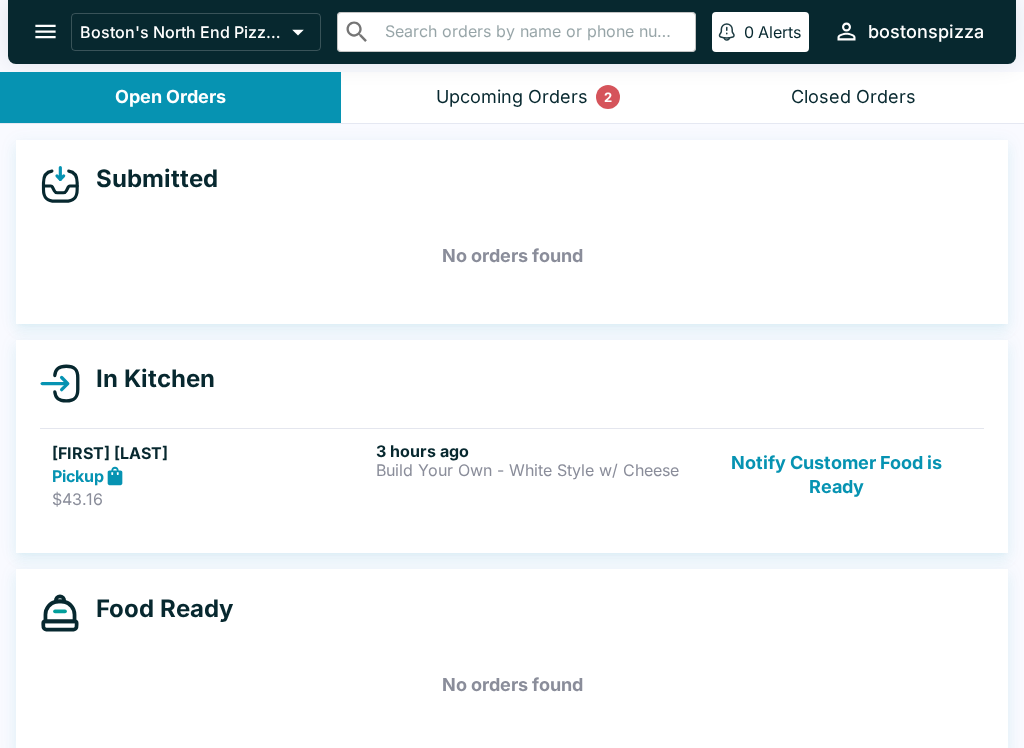 scroll, scrollTop: 0, scrollLeft: 0, axis: both 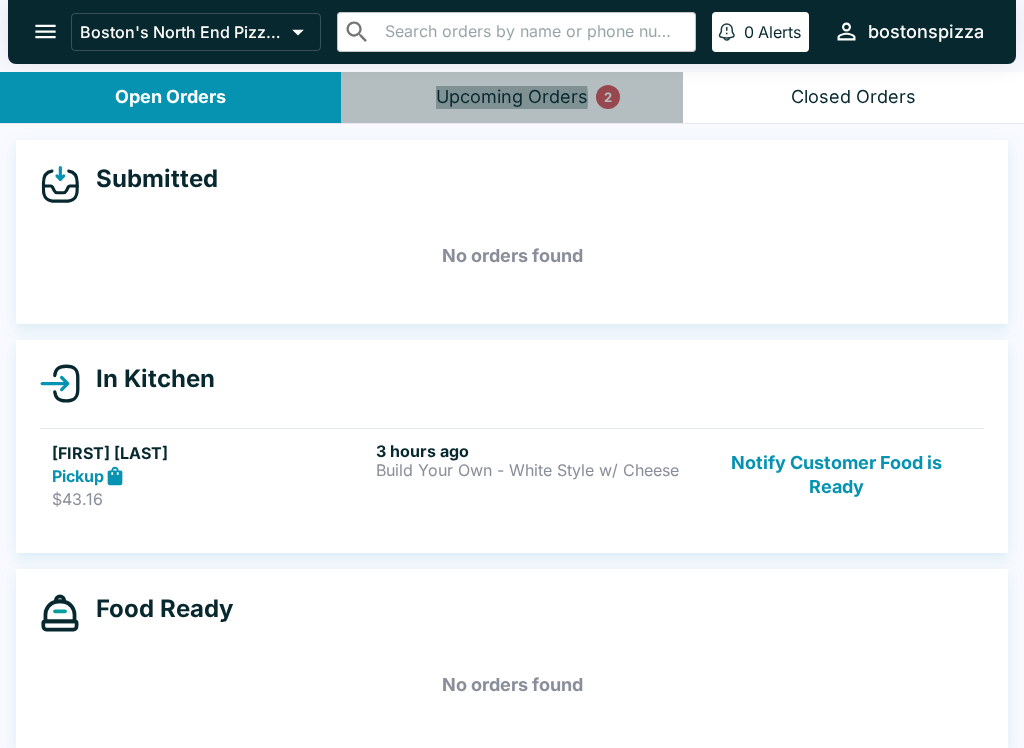 click on "Upcoming Orders 2" at bounding box center [512, 97] 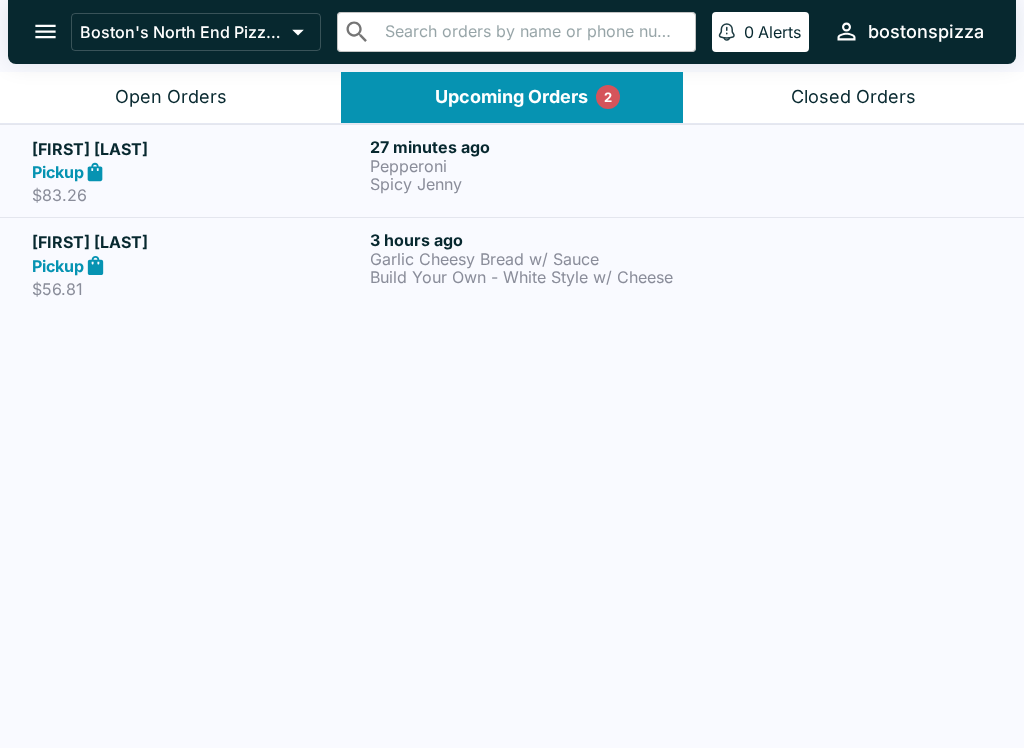 click on "Open Orders" at bounding box center (170, 97) 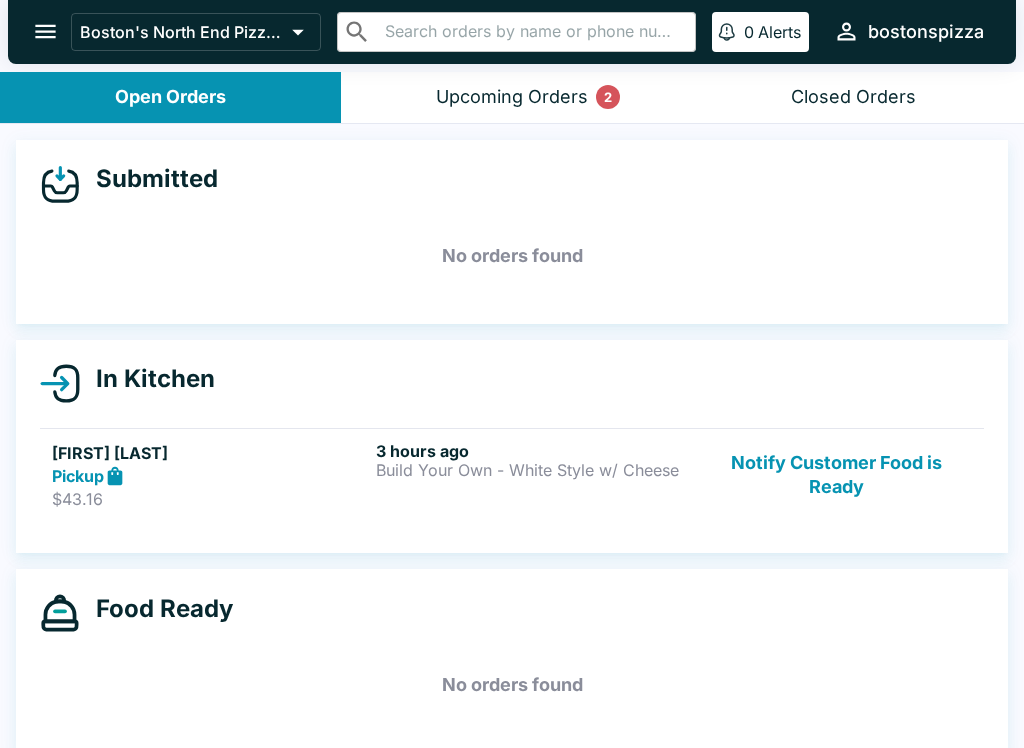 click on "Upcoming Orders 2" at bounding box center (512, 97) 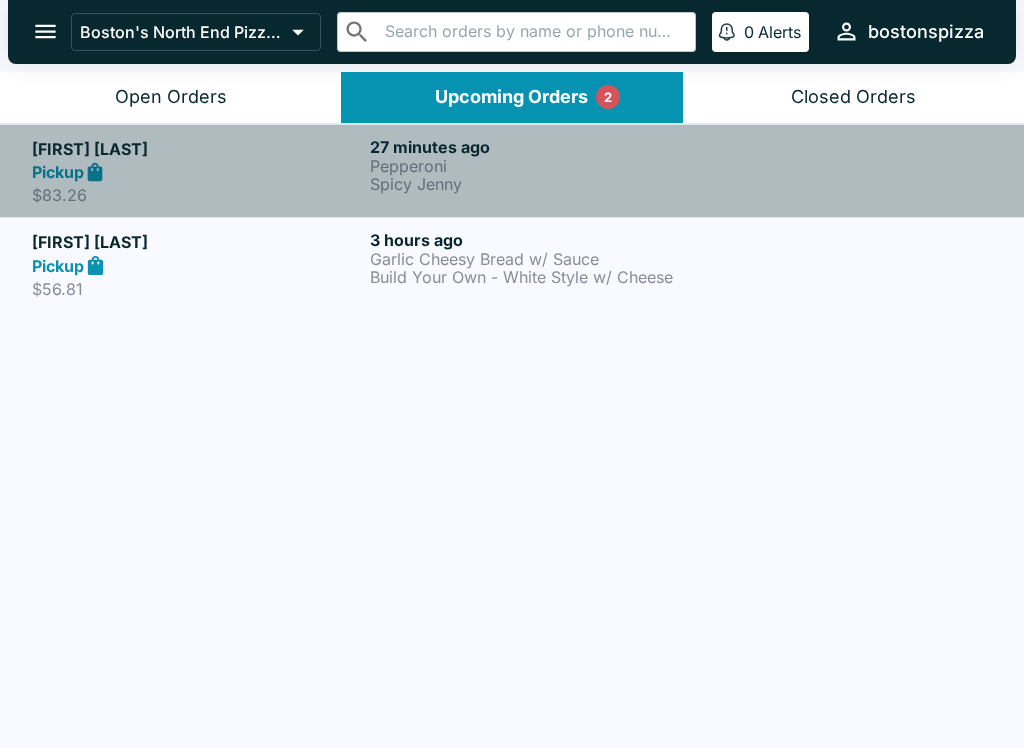 click on "$83.26" at bounding box center (197, 195) 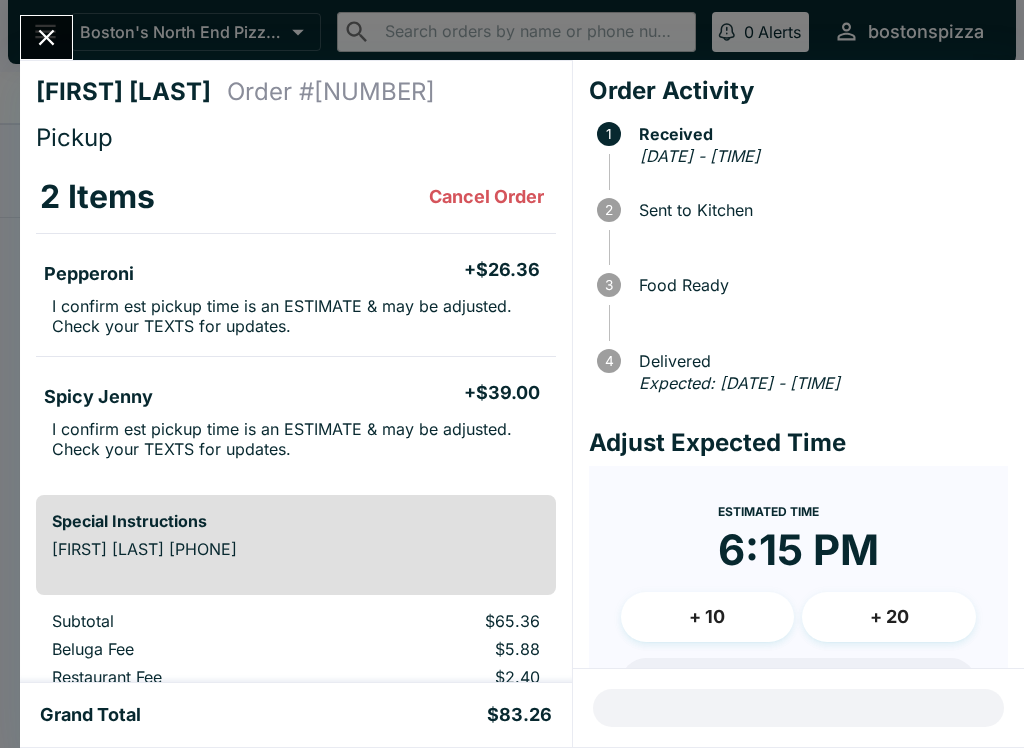 click at bounding box center [46, 37] 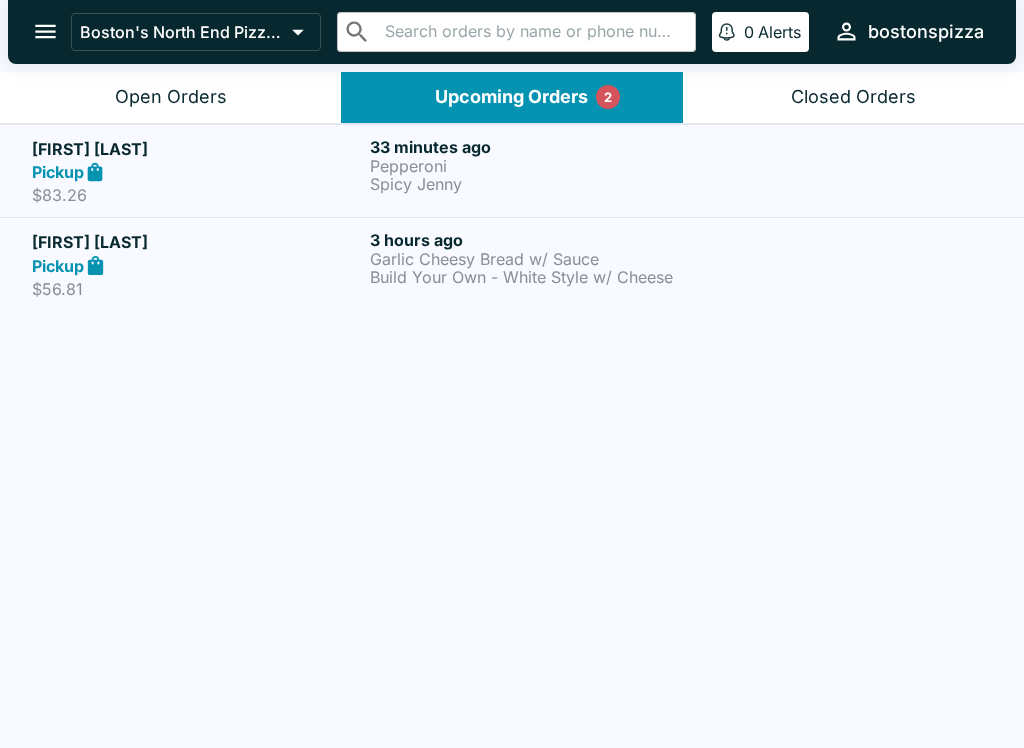 click on "Open Orders" at bounding box center [171, 97] 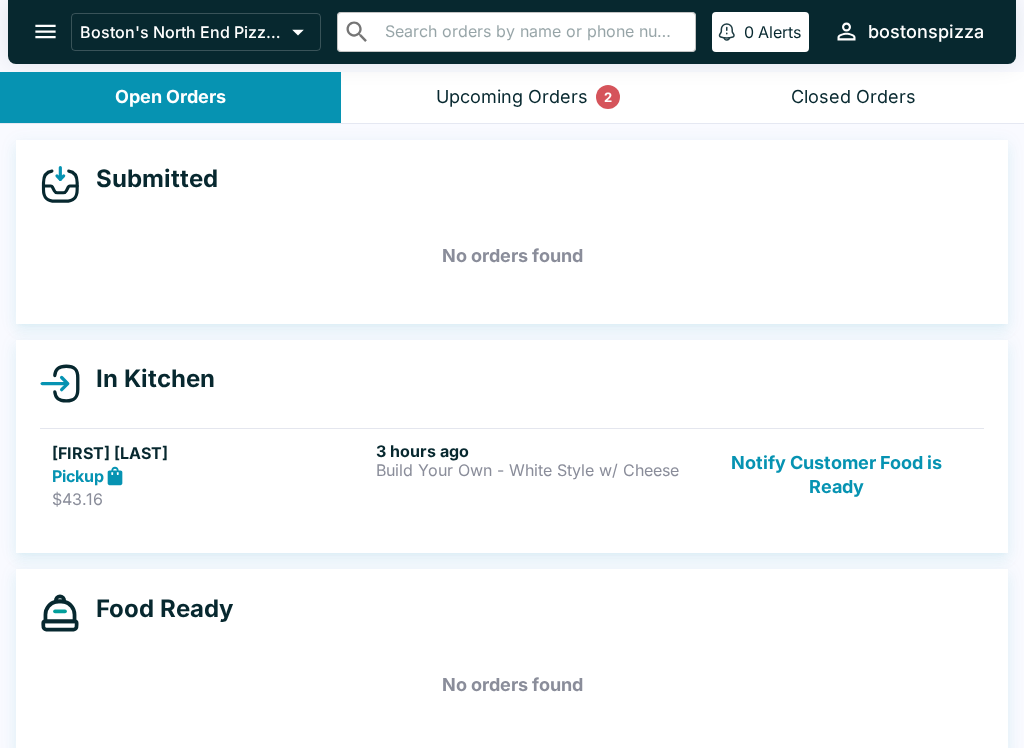 click on "Upcoming Orders 2" at bounding box center [512, 97] 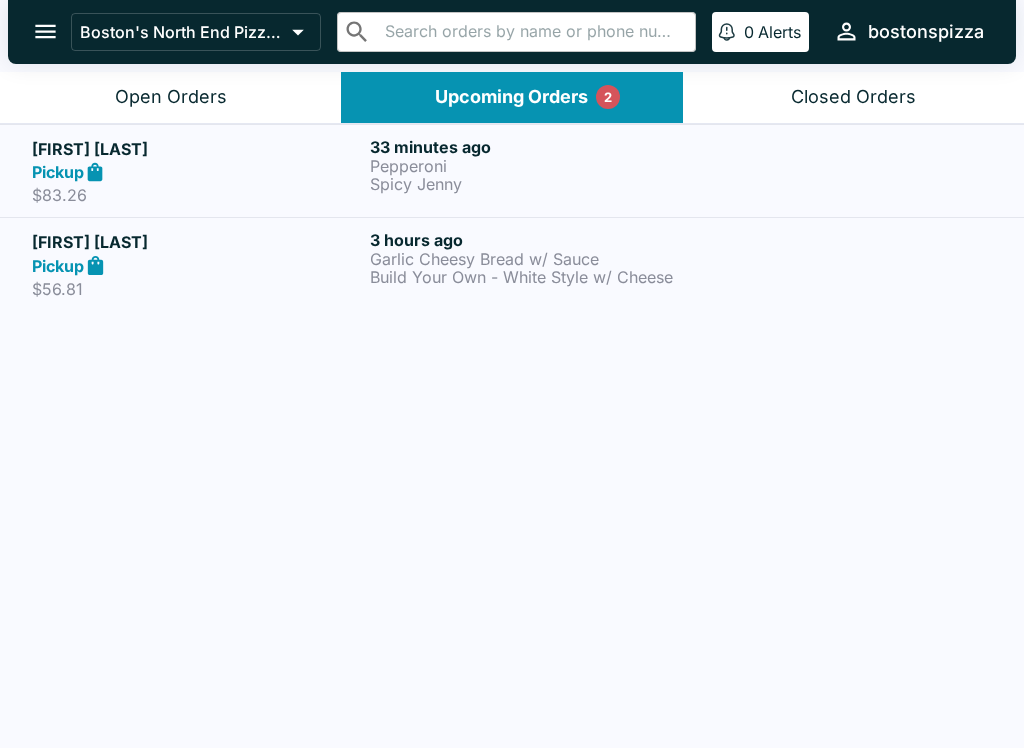 click on "[FIRST] [LAST] Pickup $[PRICE] [TIME] ago Pepperoni Spicy Jenny" at bounding box center [512, 171] 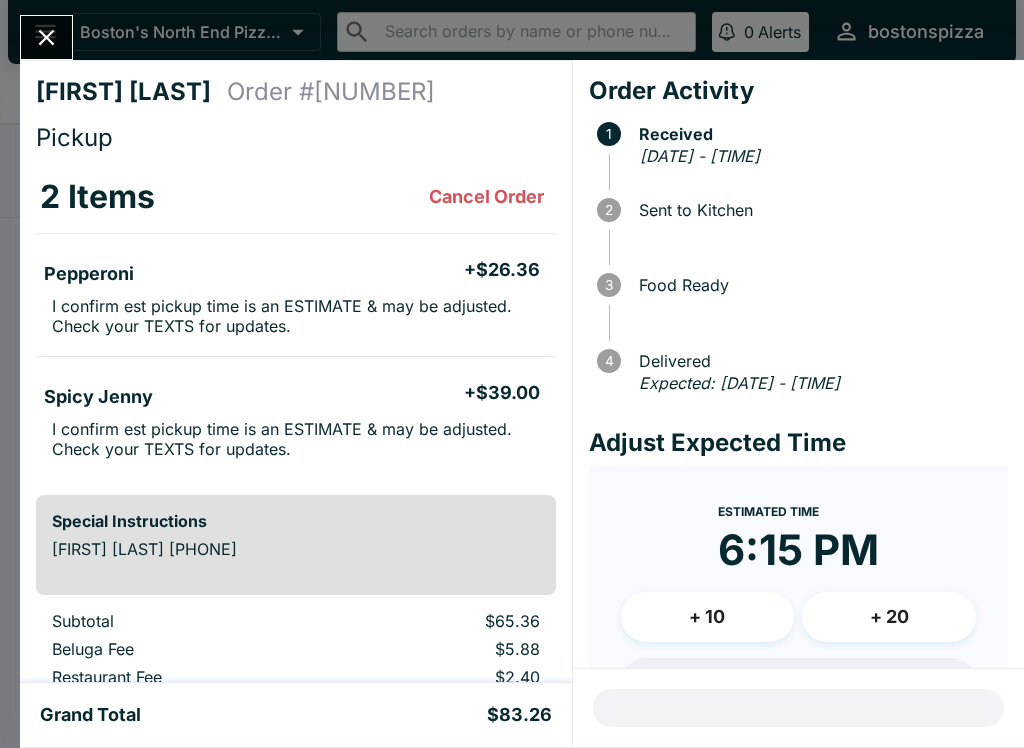click at bounding box center [46, 37] 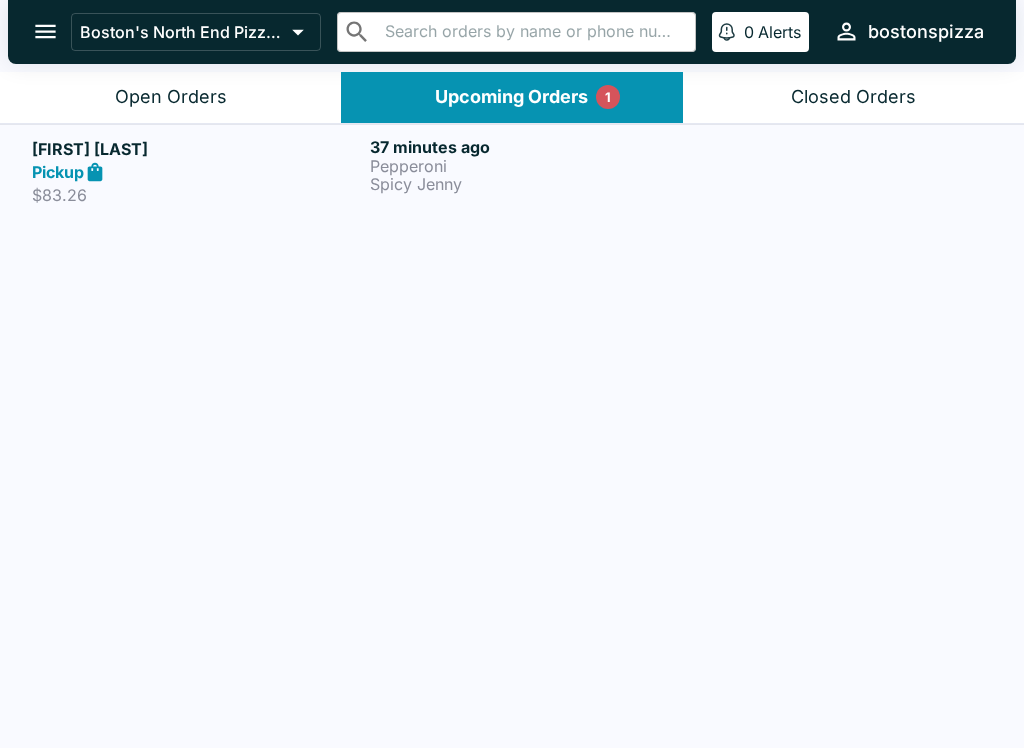 click on "Boston's North End Pizza Bakery ​ ​ 0 Alerts bostonspizza" at bounding box center (512, 36) 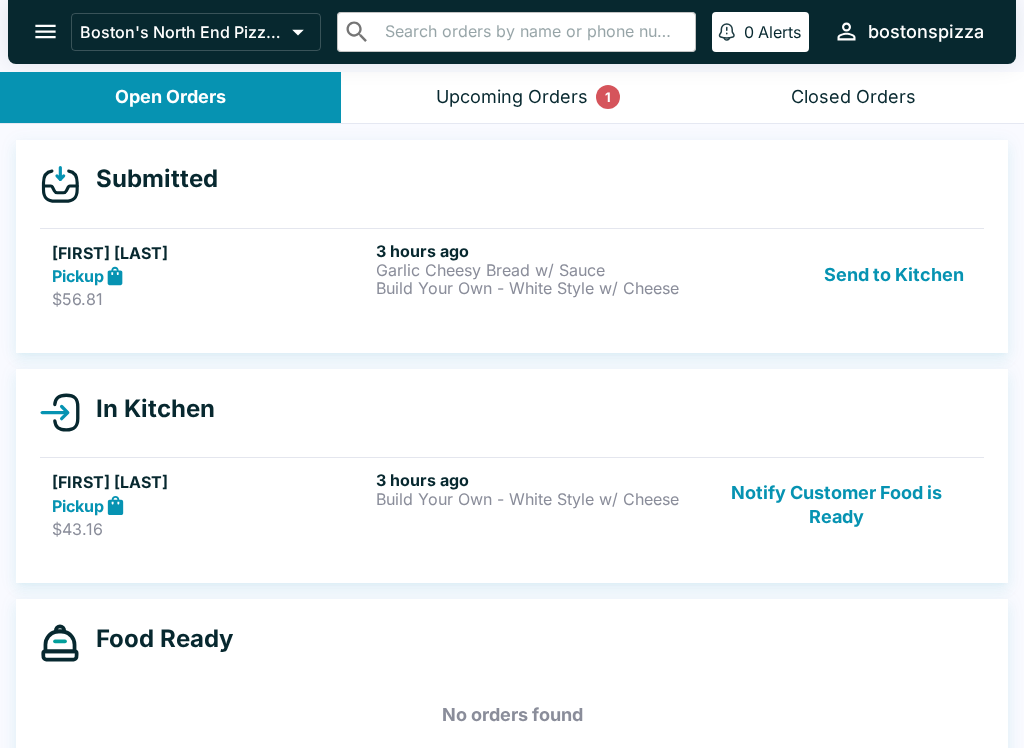 click on "Send to Kitchen" at bounding box center [894, 275] 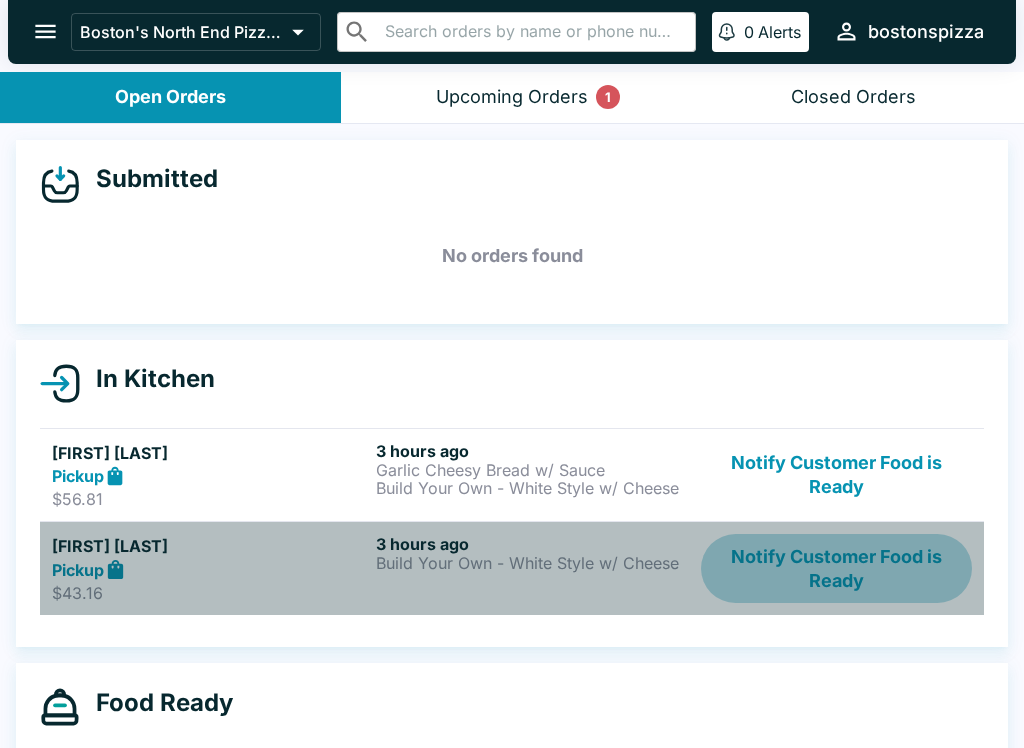 click on "Notify Customer Food is Ready" at bounding box center (836, 568) 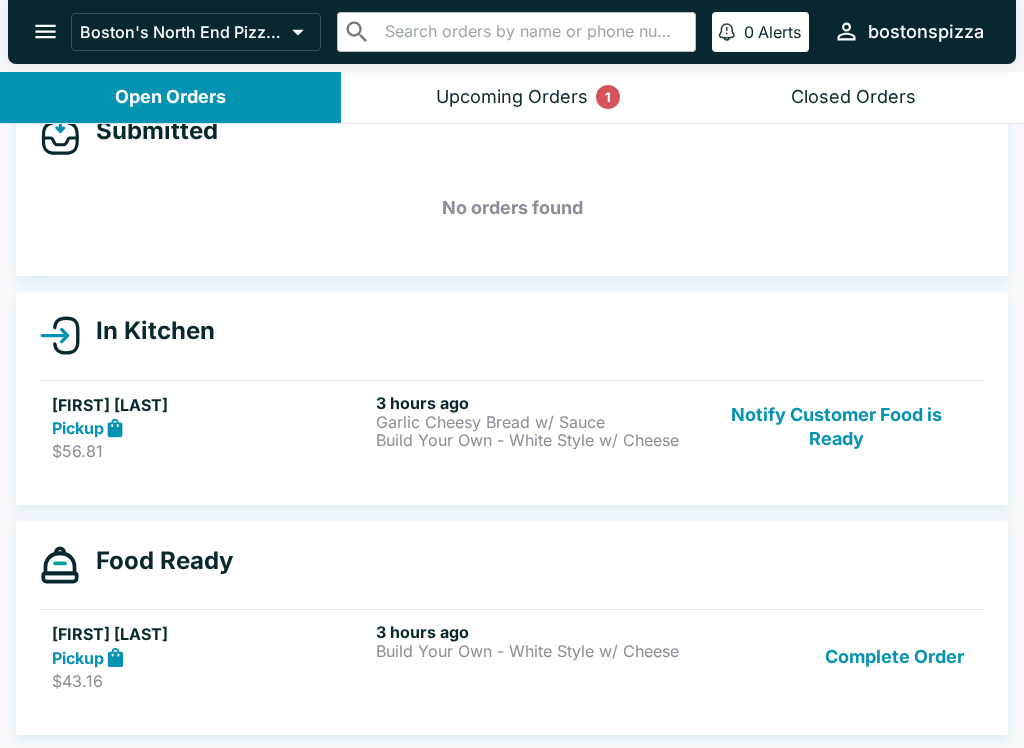 scroll, scrollTop: 48, scrollLeft: 0, axis: vertical 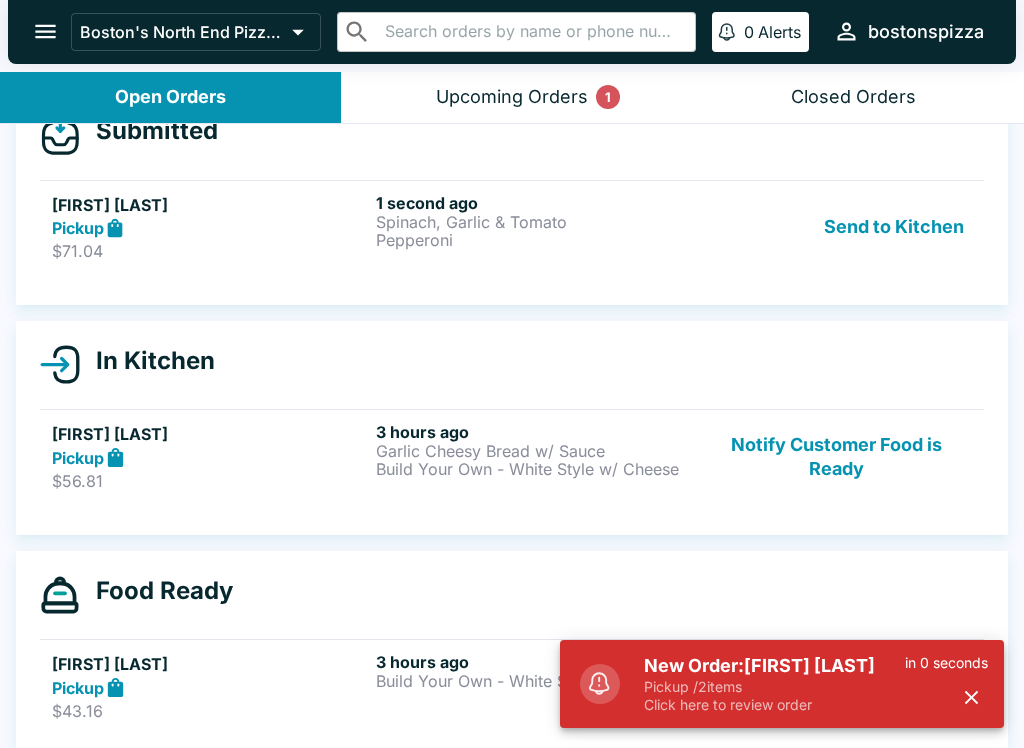 click on "Pickup / 2 items" at bounding box center [774, 687] 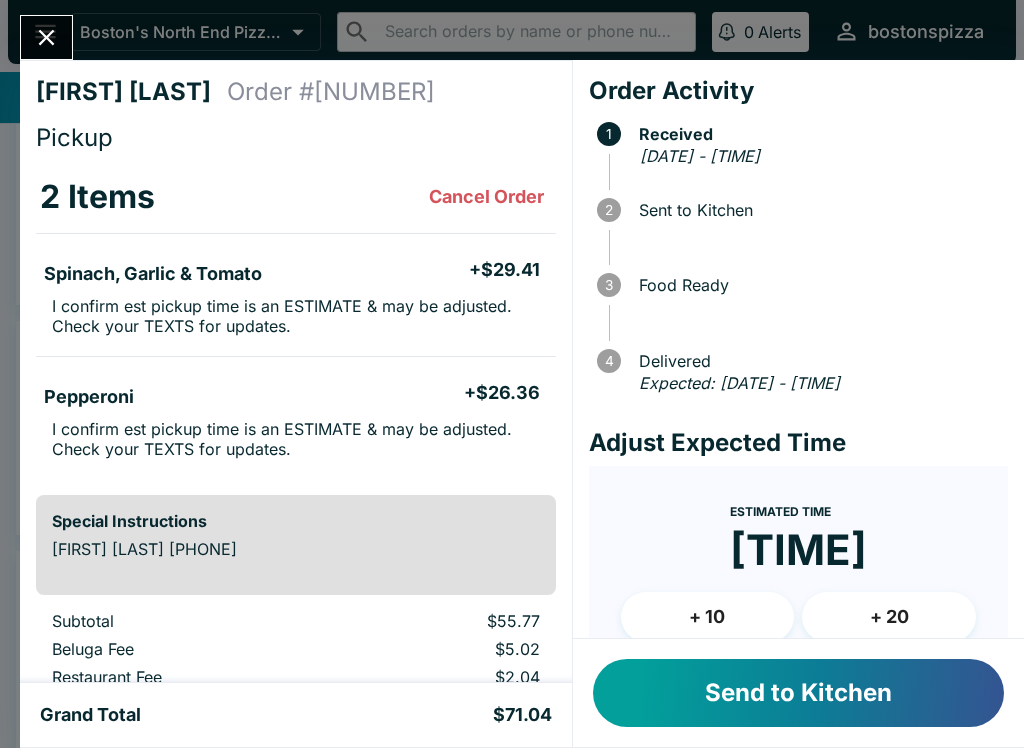 click on "Send to Kitchen" at bounding box center (798, 693) 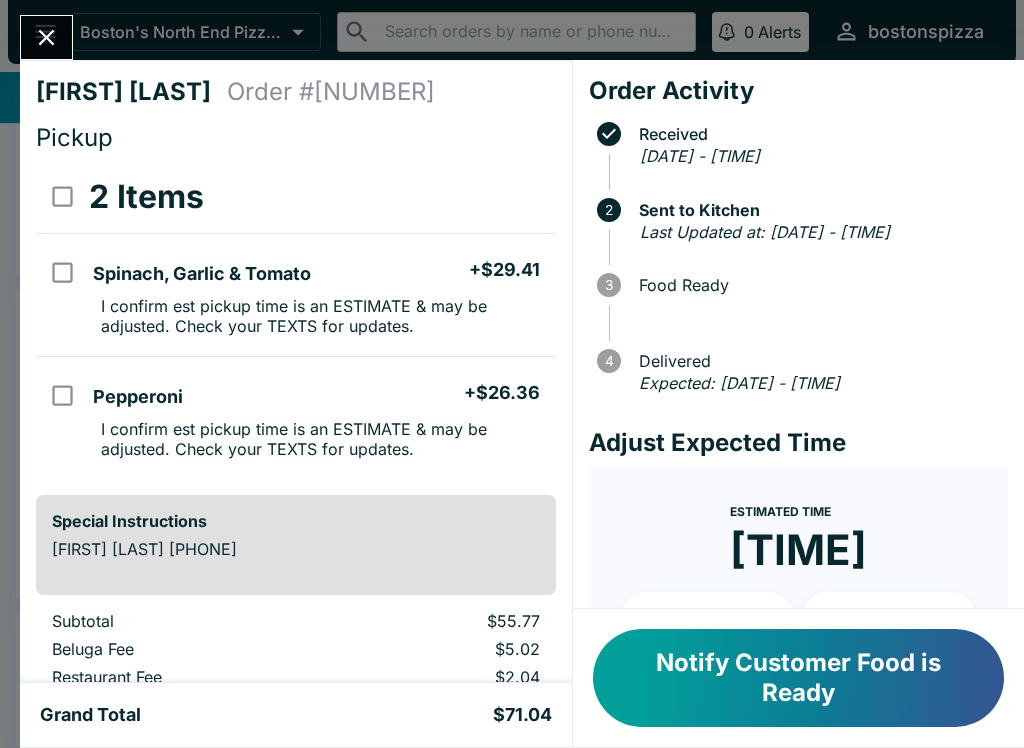 click 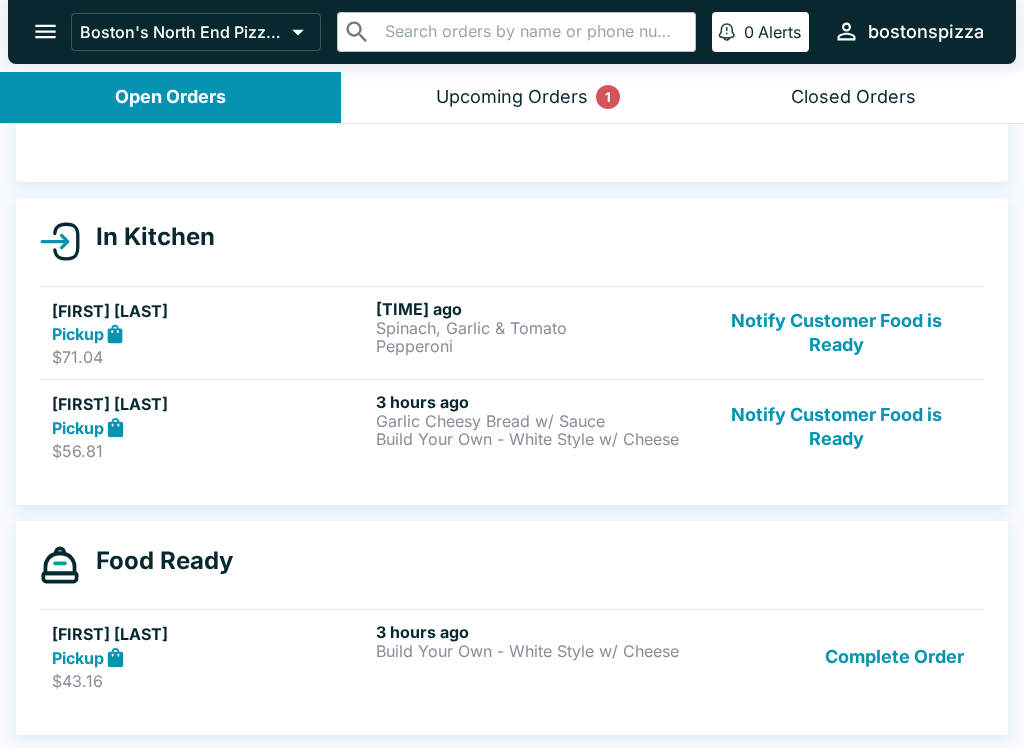 scroll, scrollTop: 142, scrollLeft: 0, axis: vertical 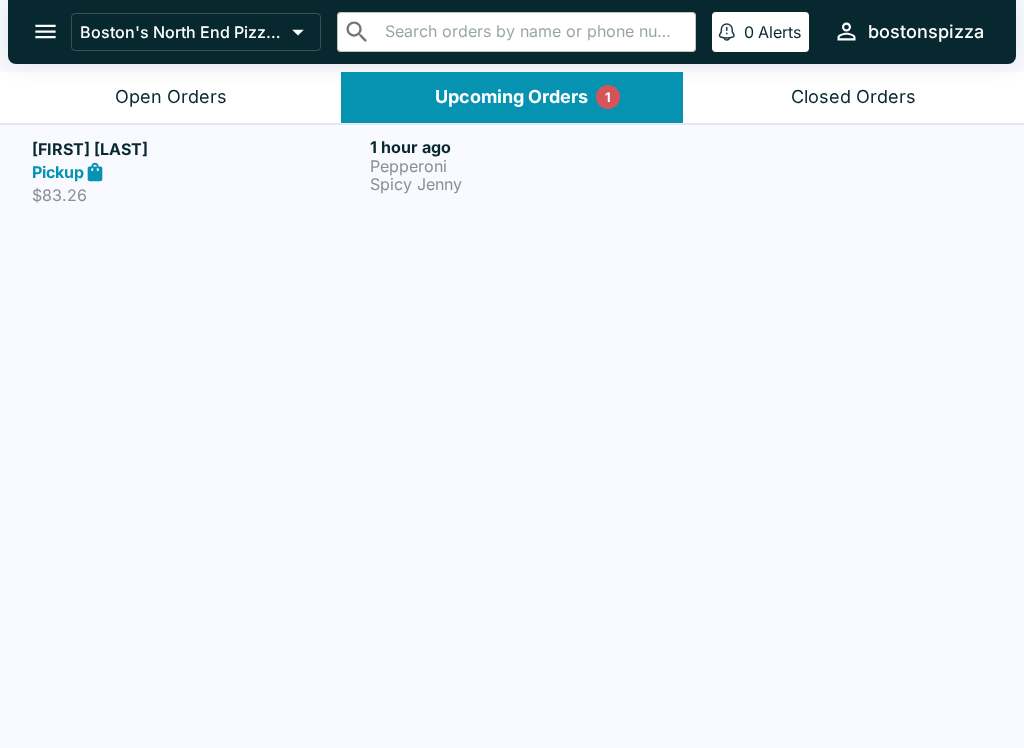 click on "Open Orders" at bounding box center (170, 97) 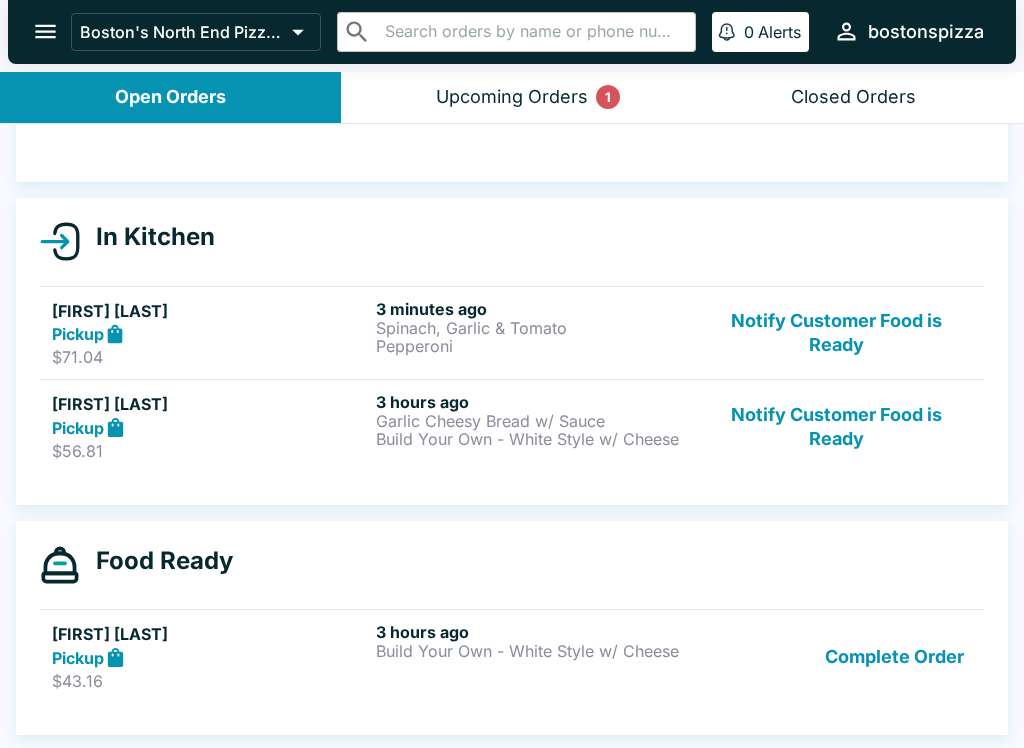 scroll, scrollTop: 142, scrollLeft: 0, axis: vertical 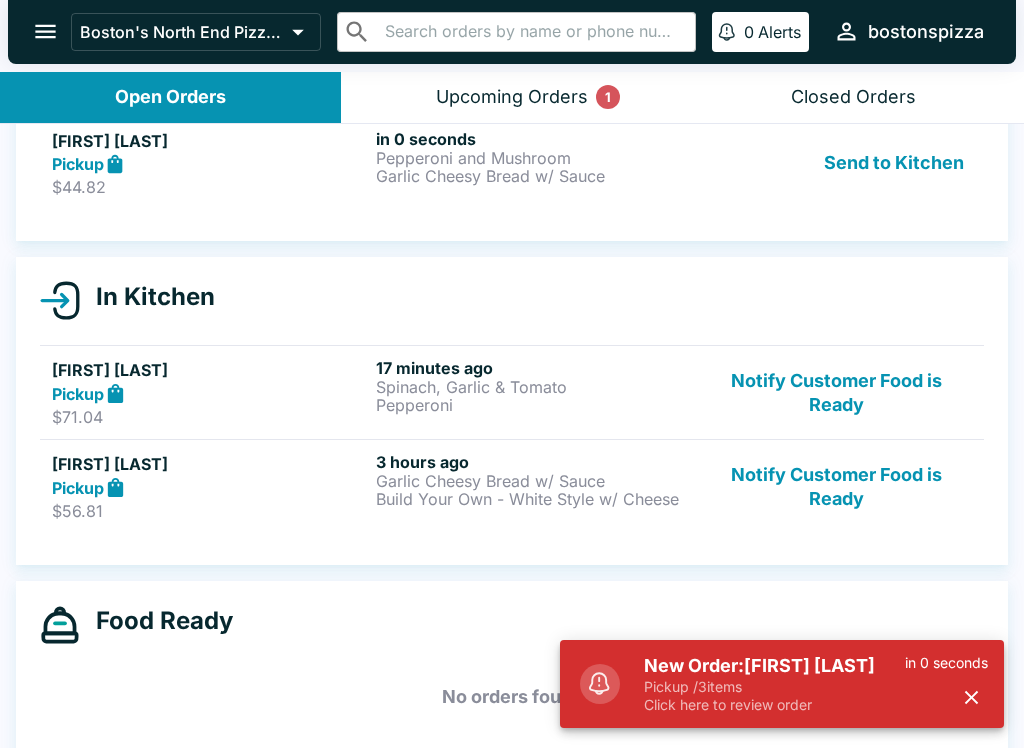 click on "New Order: [FIRST] [LAST]" at bounding box center (774, 666) 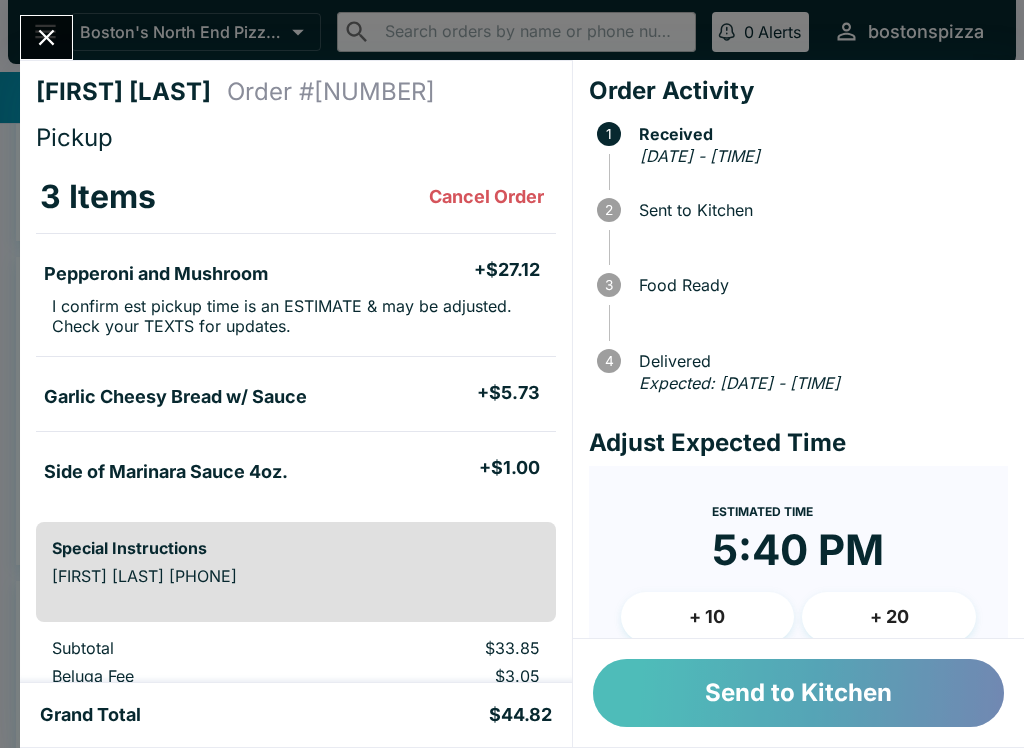 click on "Send to Kitchen" at bounding box center [798, 693] 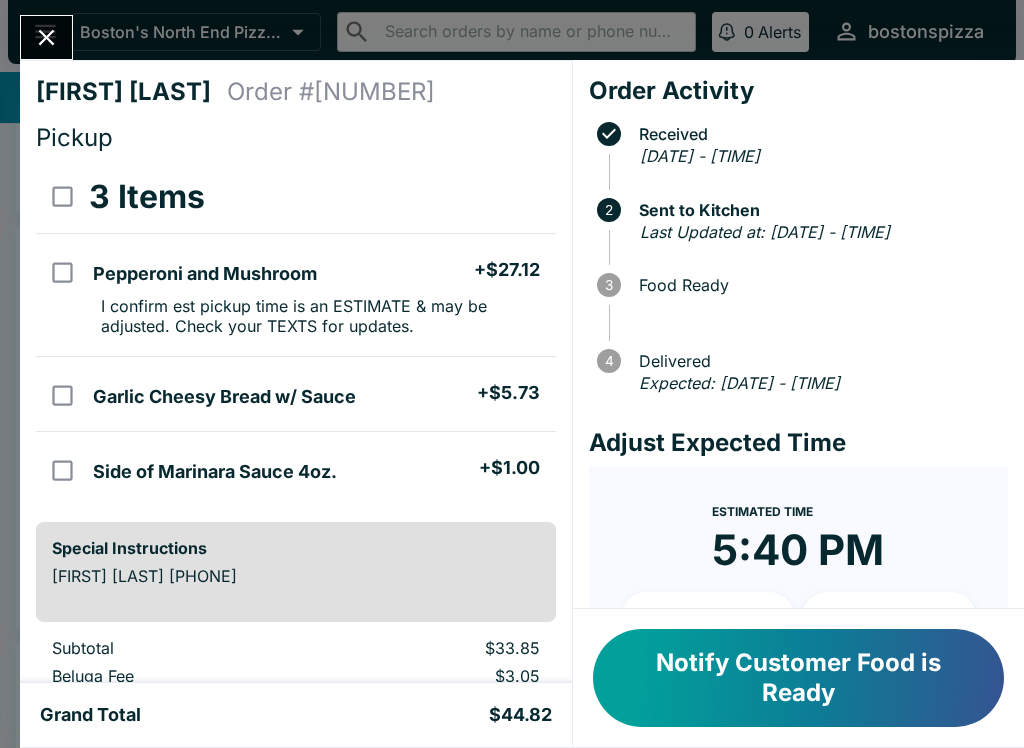 scroll, scrollTop: 0, scrollLeft: 0, axis: both 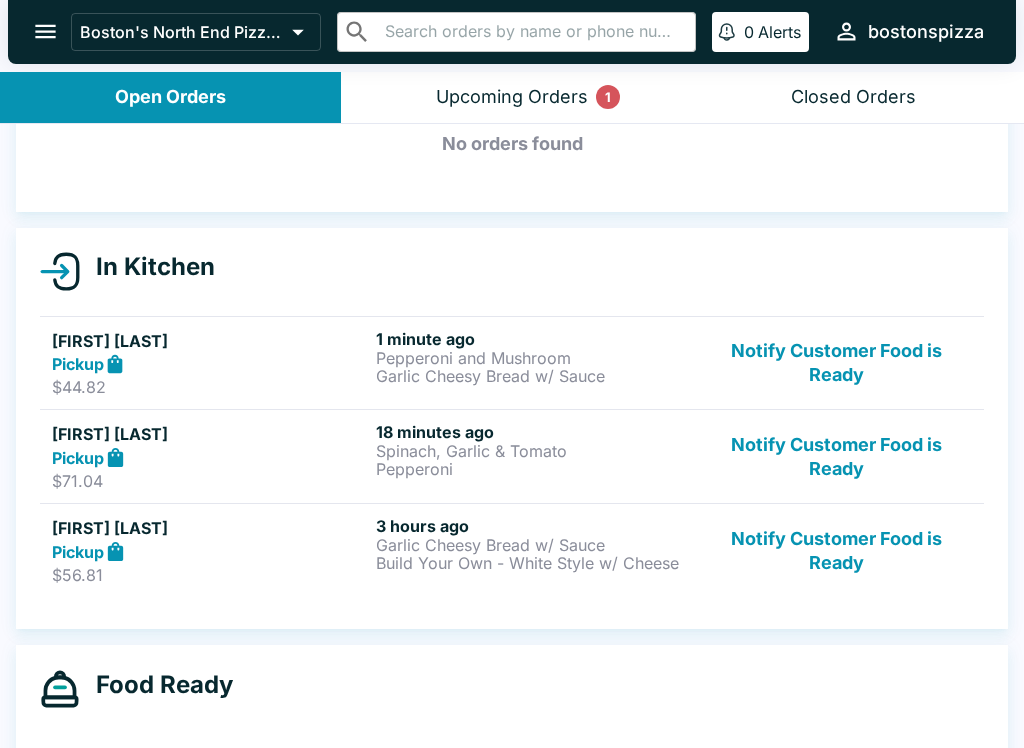 click on "Notify Customer Food is Ready" at bounding box center [836, 456] 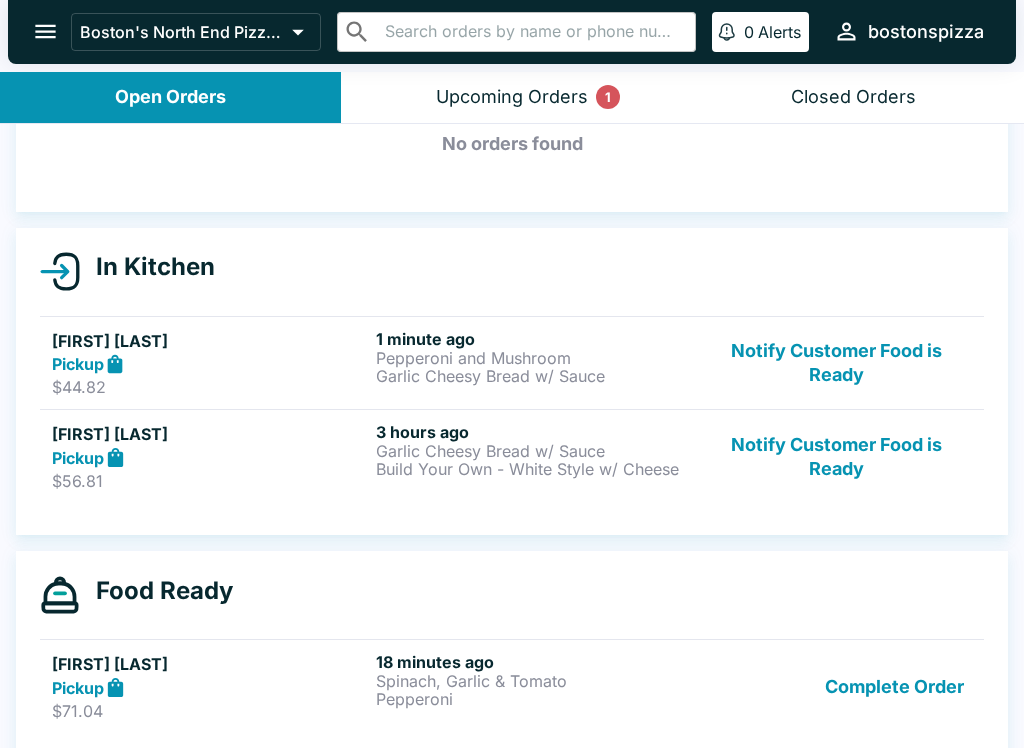 click on "Notify Customer Food is Ready" at bounding box center (836, 456) 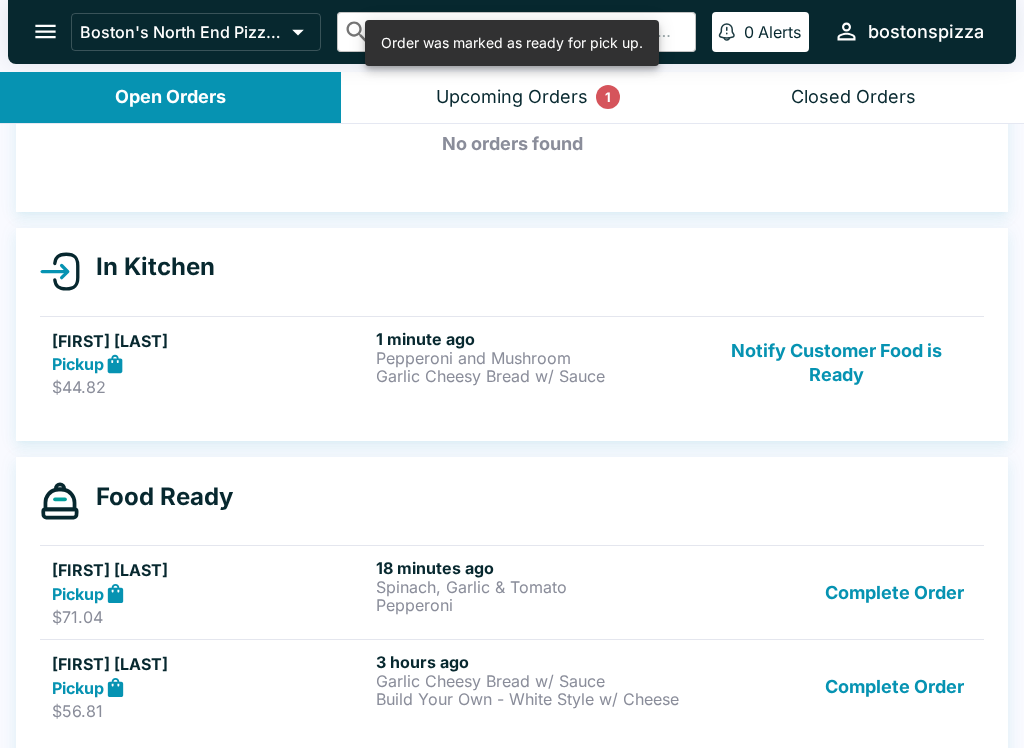 click on "Complete Order" at bounding box center (894, 686) 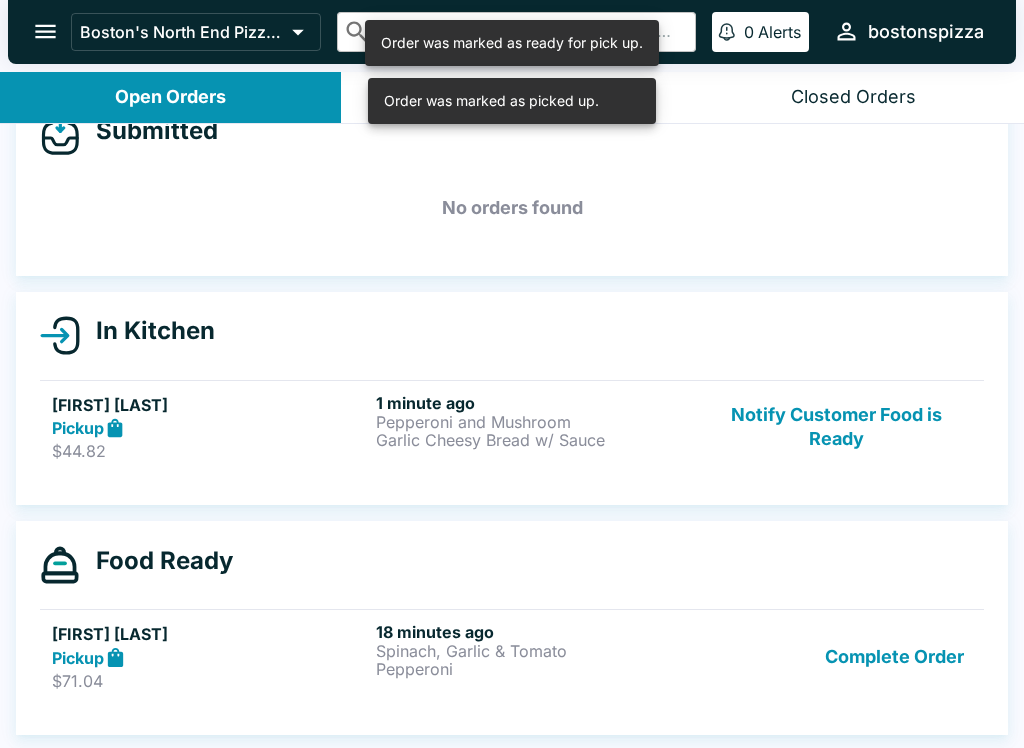 scroll, scrollTop: 48, scrollLeft: 0, axis: vertical 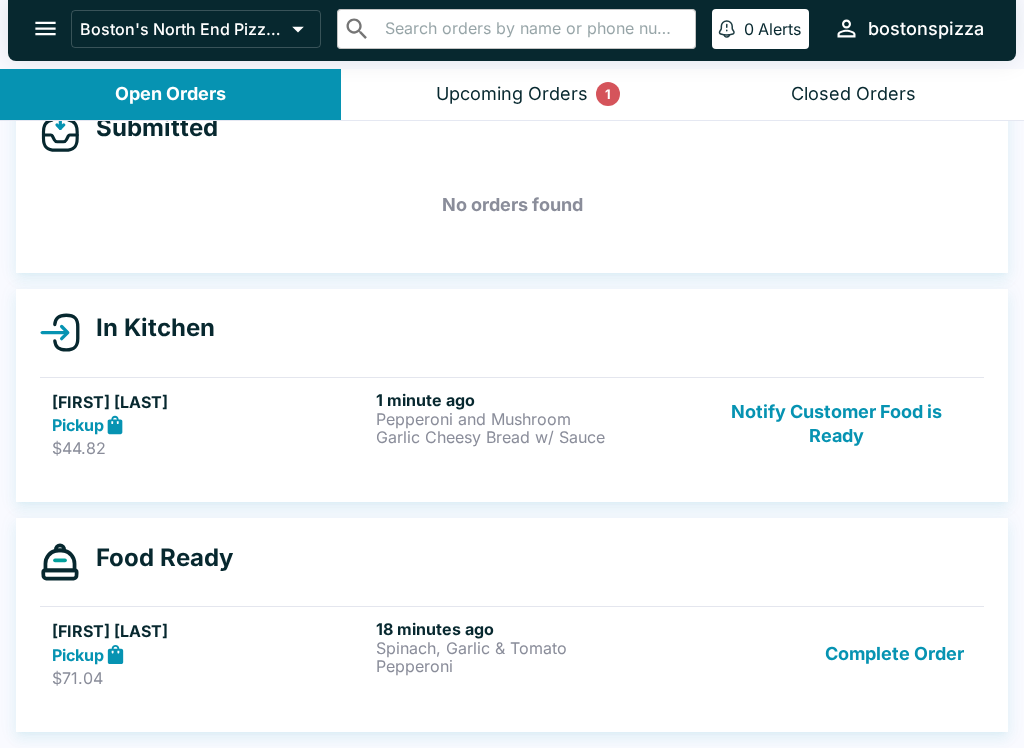 click on "Complete Order" at bounding box center [894, 653] 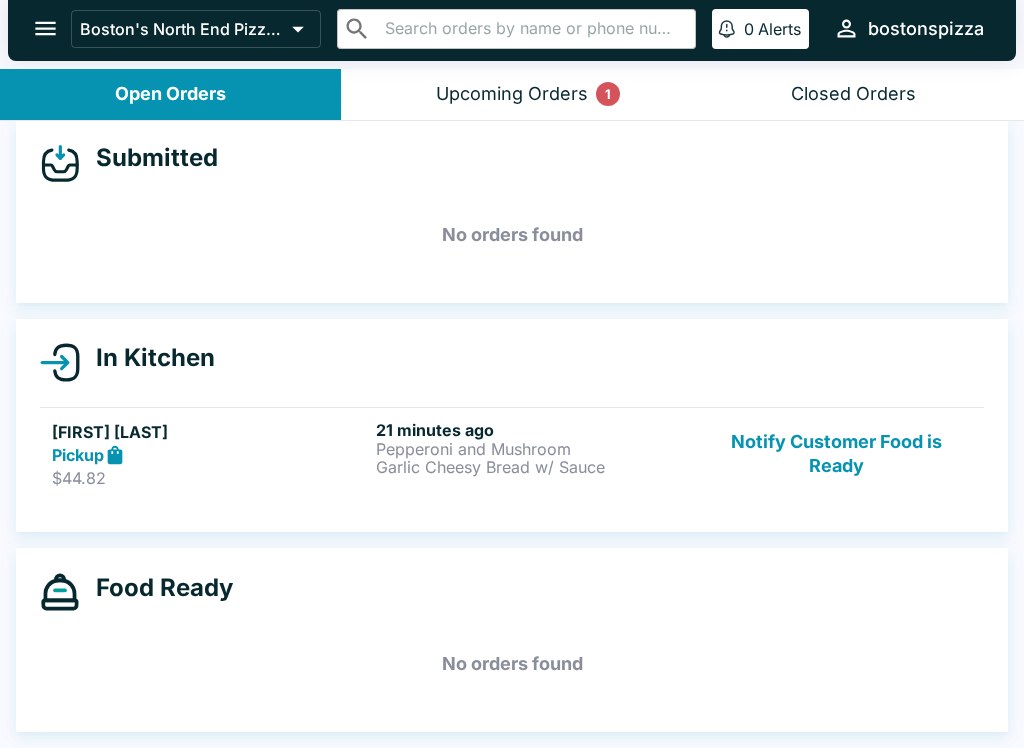 scroll, scrollTop: 18, scrollLeft: 0, axis: vertical 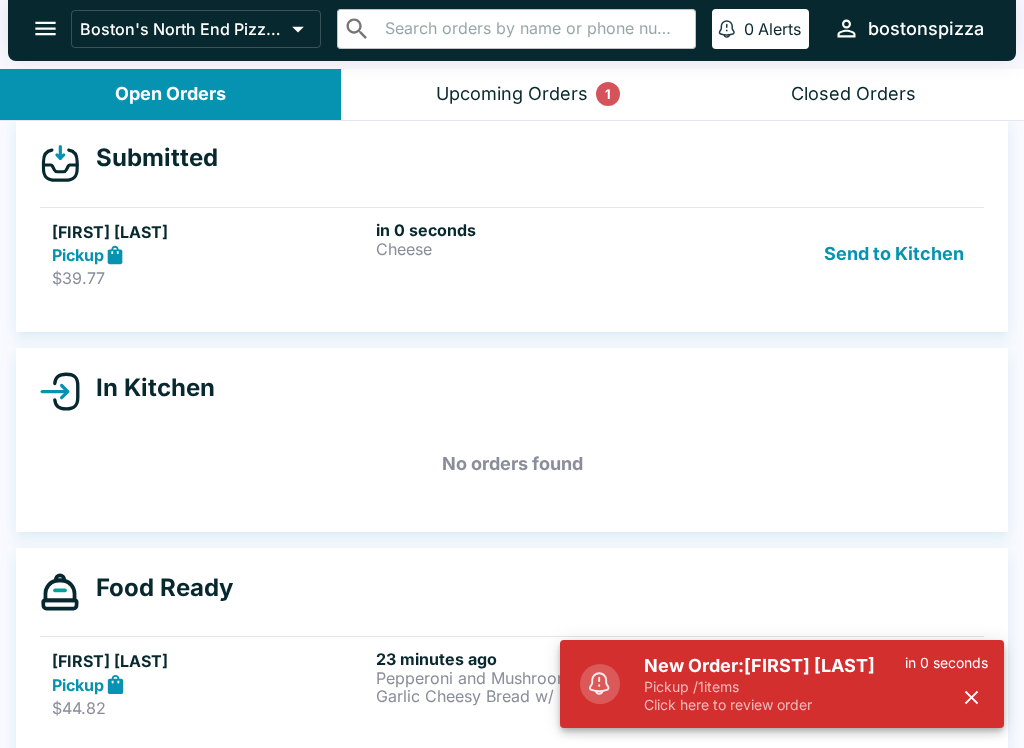 click on "Pickup / 1 items" at bounding box center (774, 687) 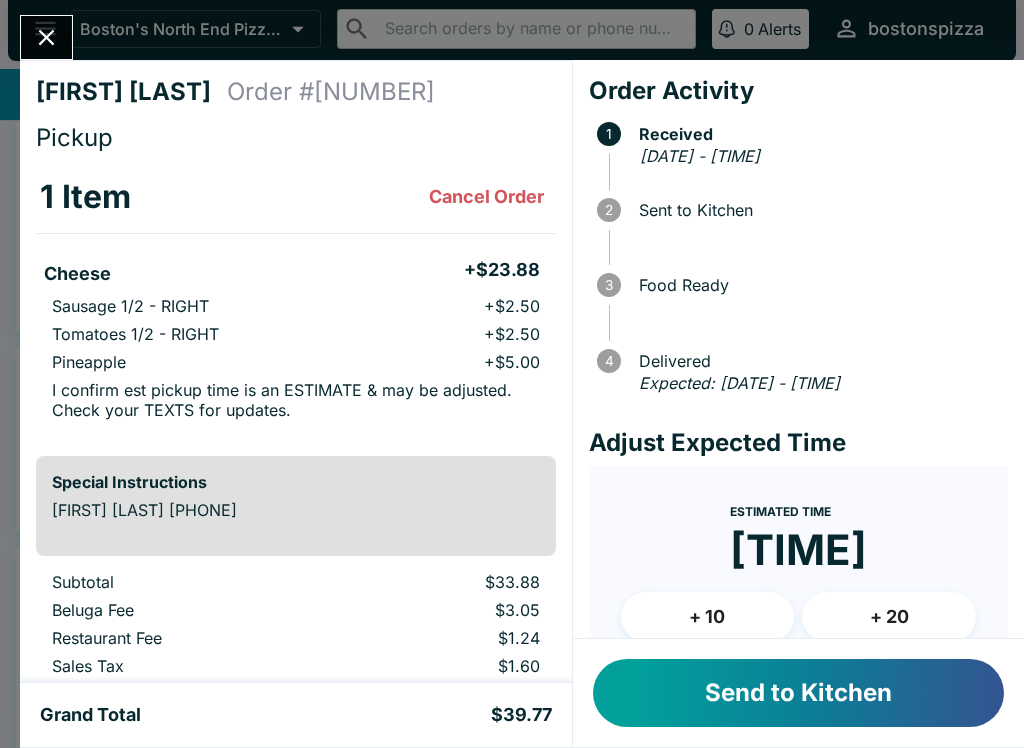 click on "Send to Kitchen" at bounding box center [798, 693] 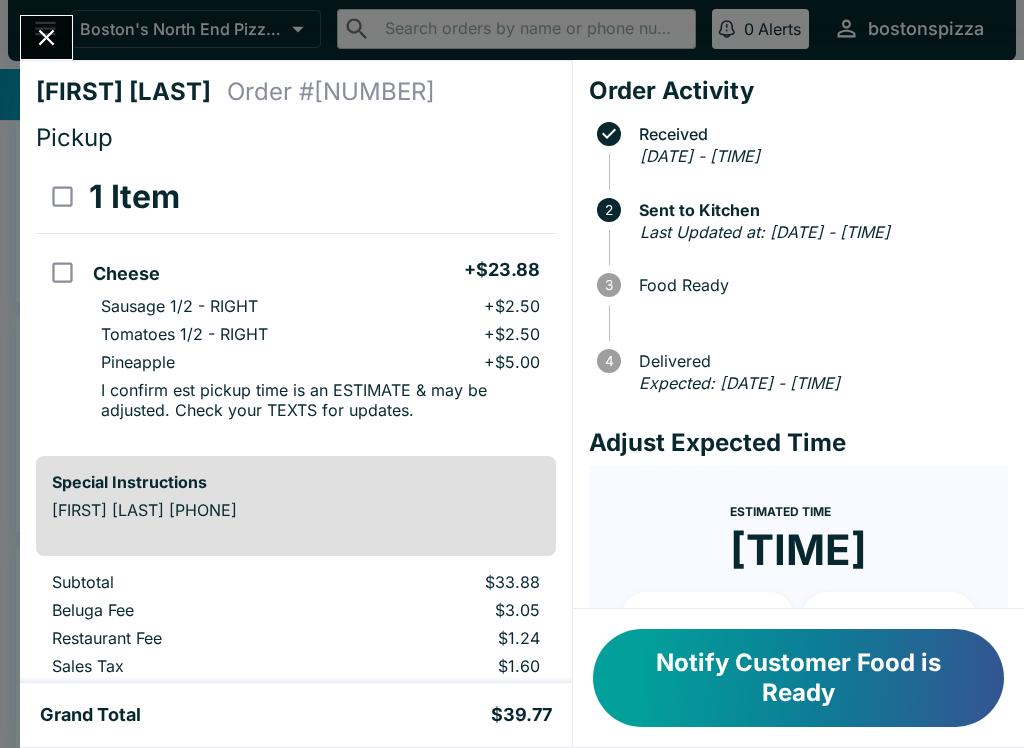 click at bounding box center [46, 37] 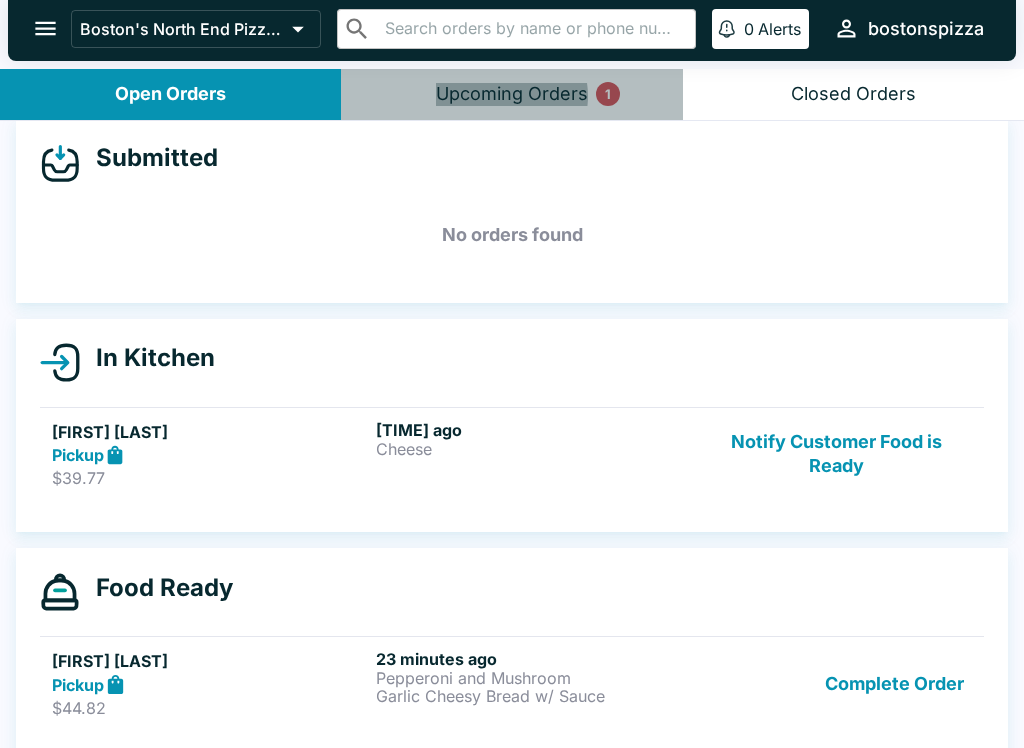 click on "Upcoming Orders 1" at bounding box center (512, 94) 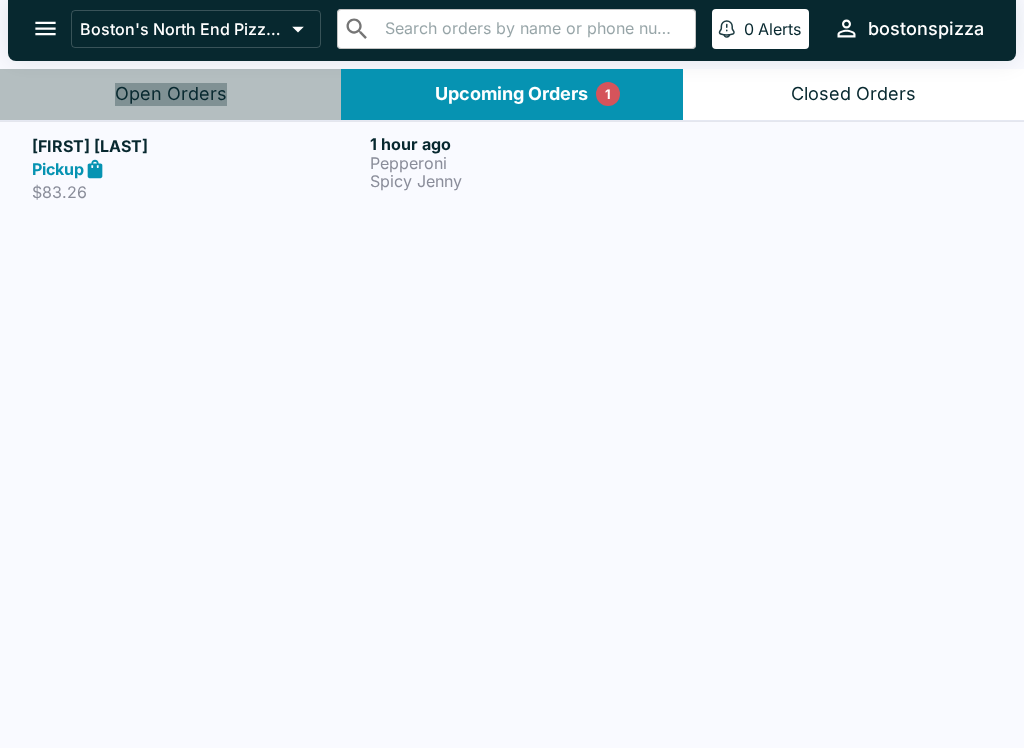 click on "Open Orders" at bounding box center (171, 94) 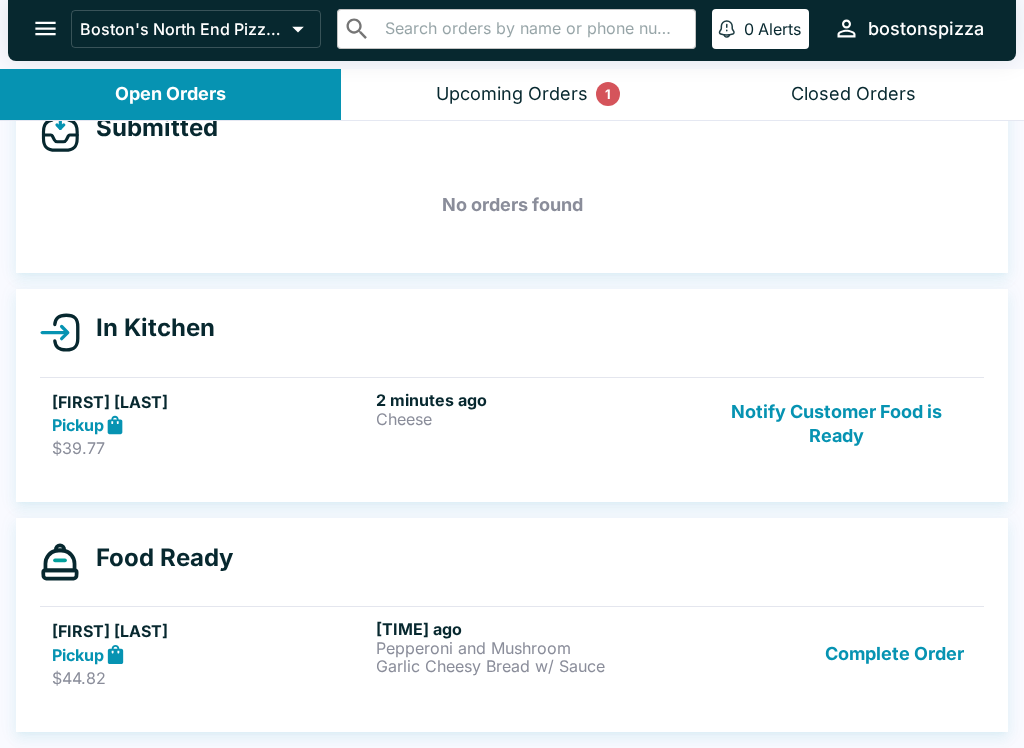 scroll, scrollTop: 48, scrollLeft: 0, axis: vertical 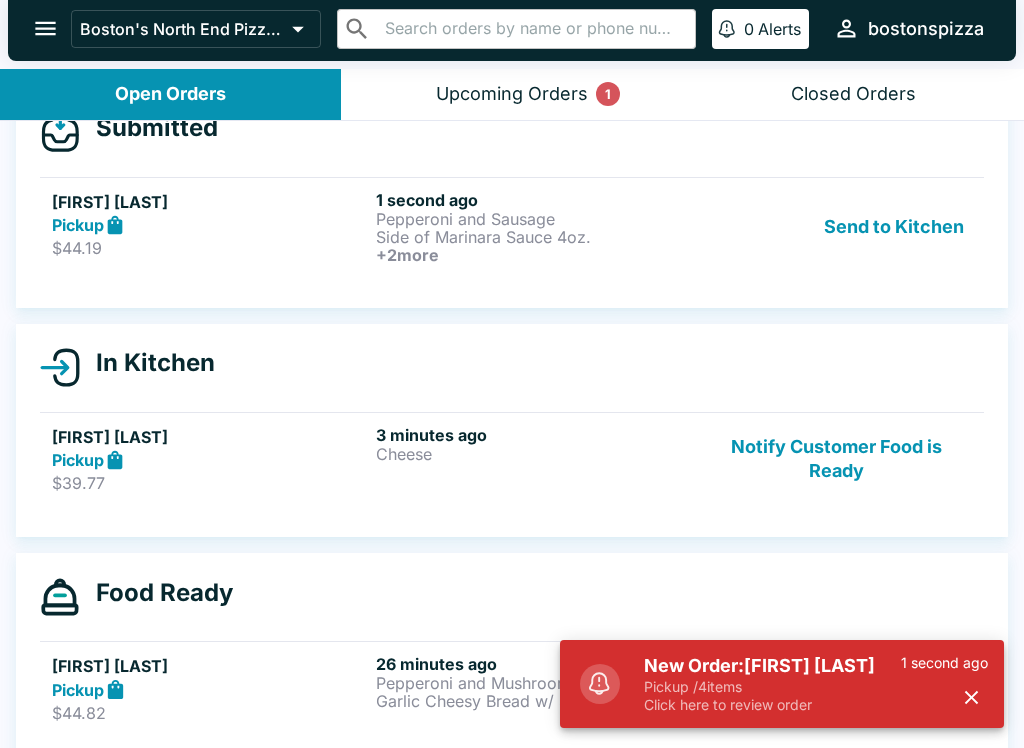click on "New Order: [FIRST] [LAST]" at bounding box center (772, 666) 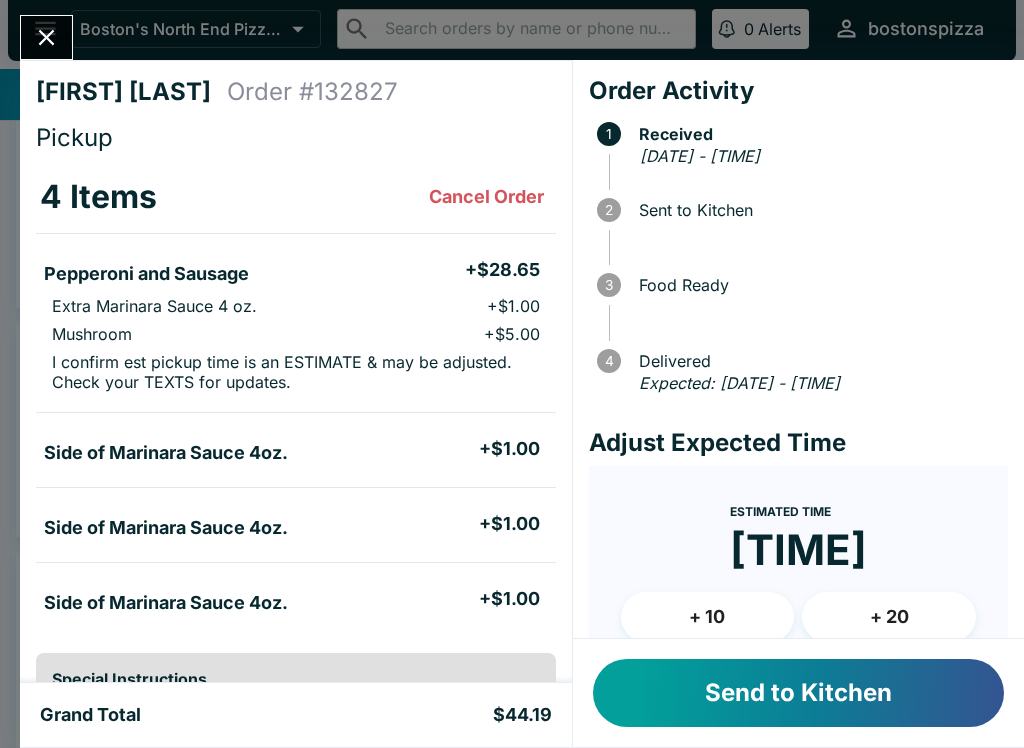 click on "Send to Kitchen" at bounding box center (798, 693) 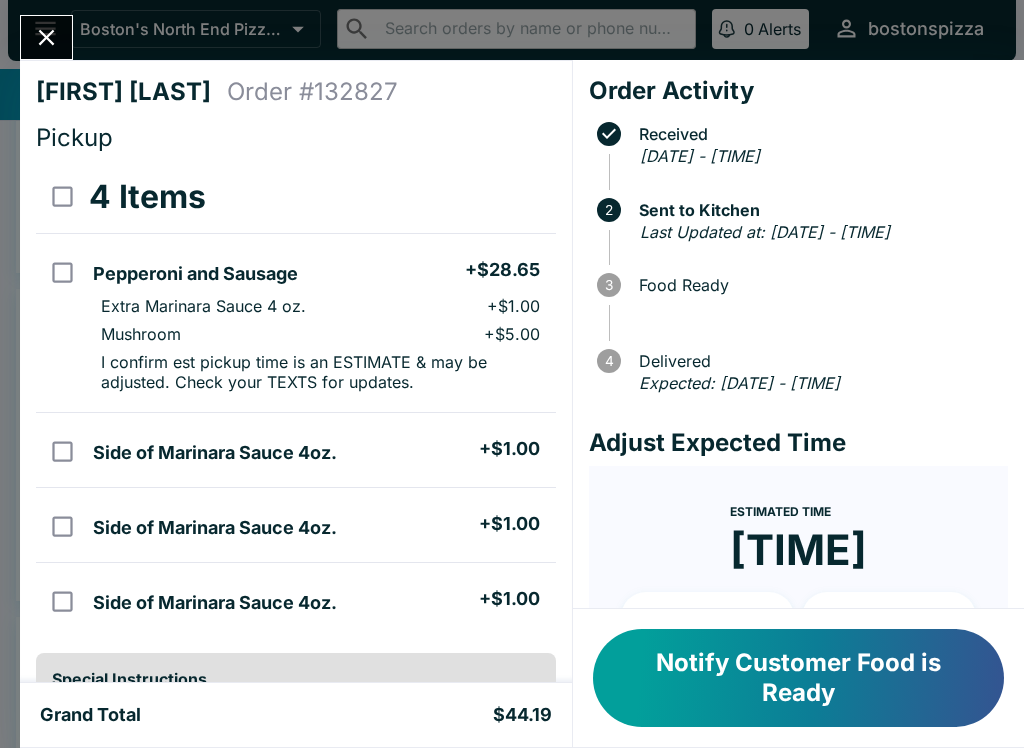 click 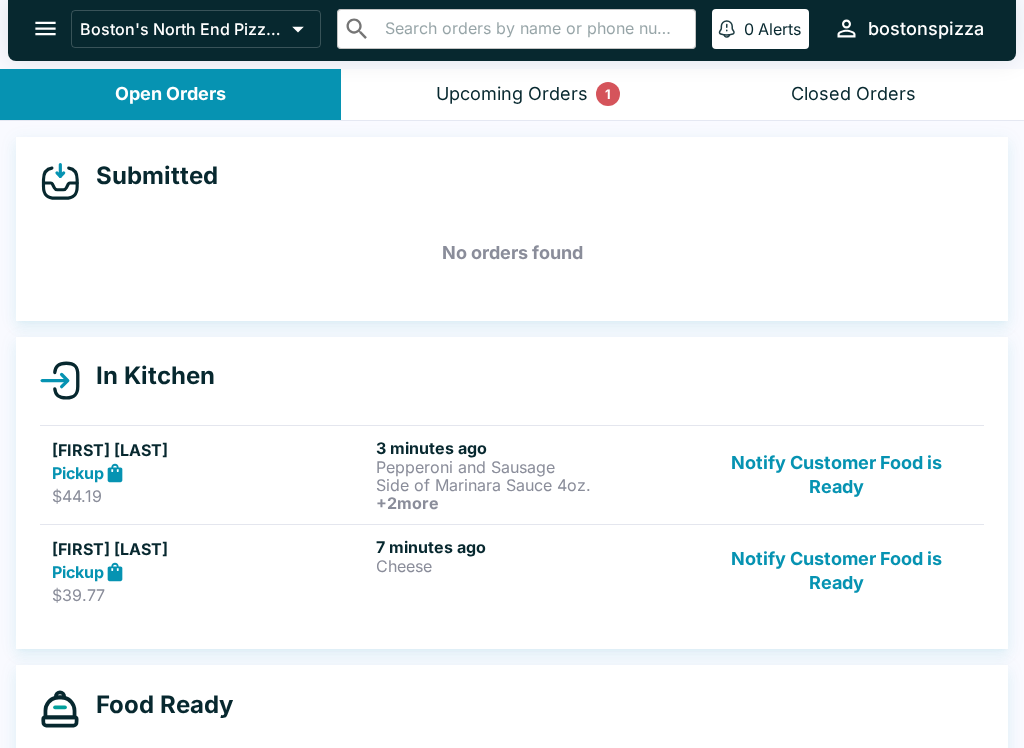 scroll, scrollTop: -5, scrollLeft: 0, axis: vertical 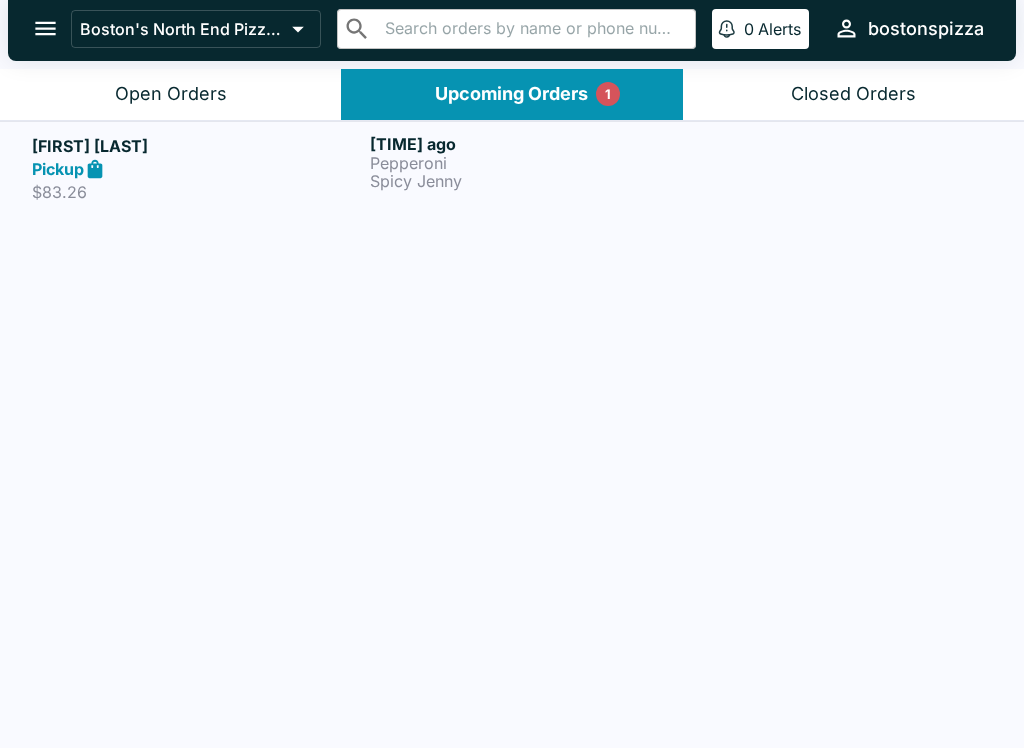 click on "Spicy Jenny" at bounding box center (535, 181) 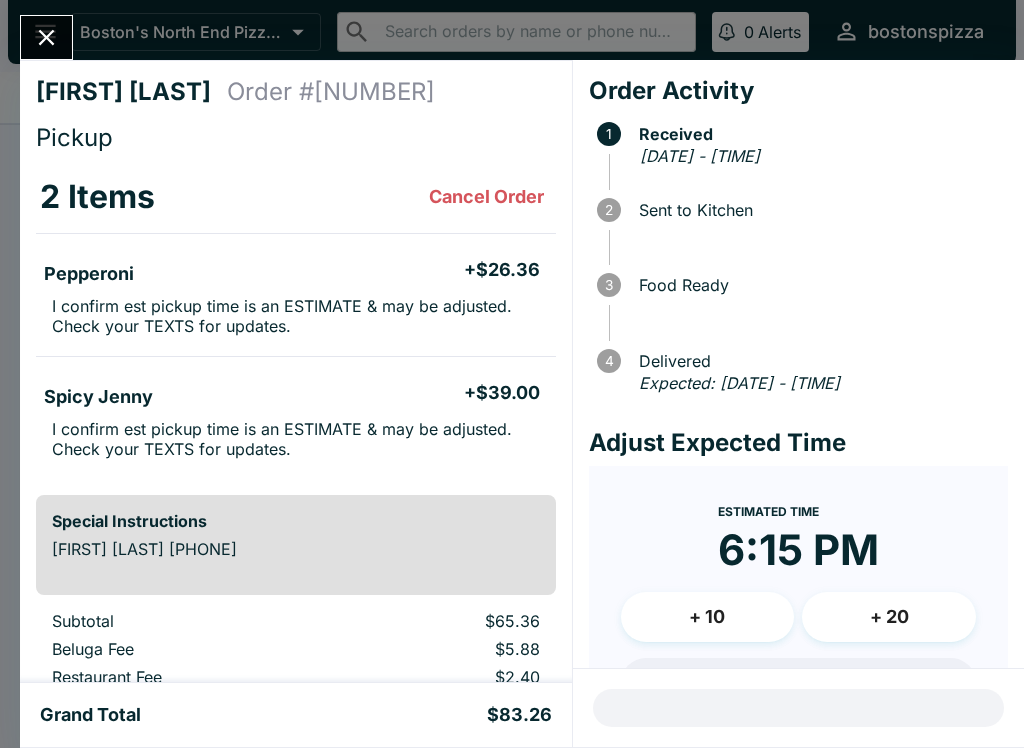 click 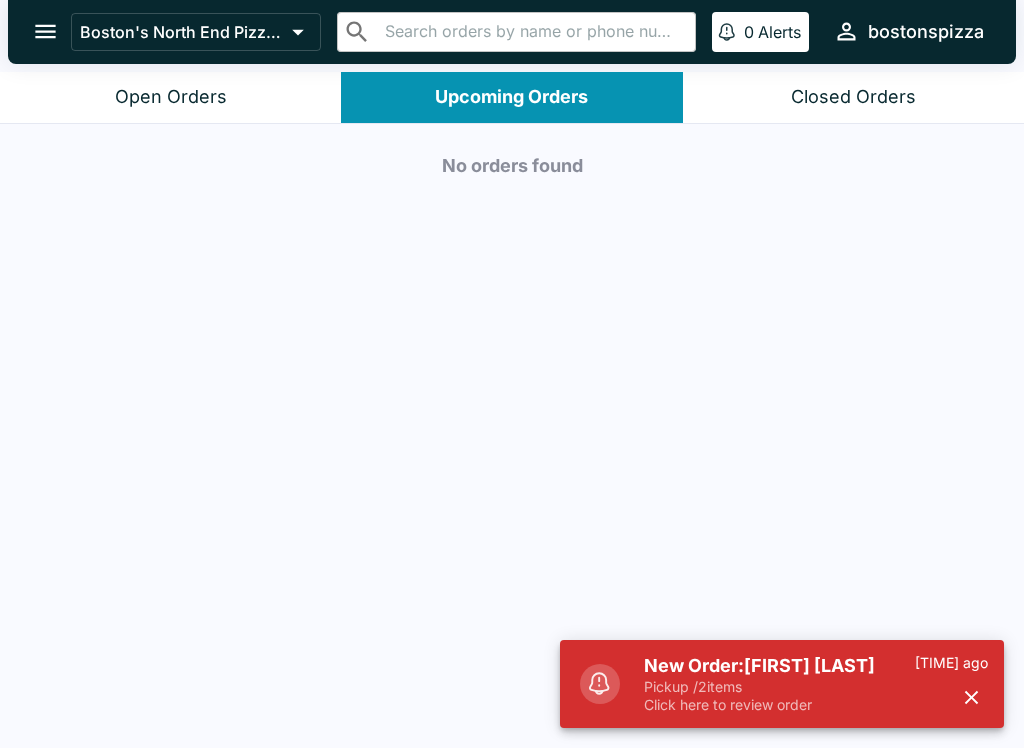 click on "Click here to review order" at bounding box center (779, 705) 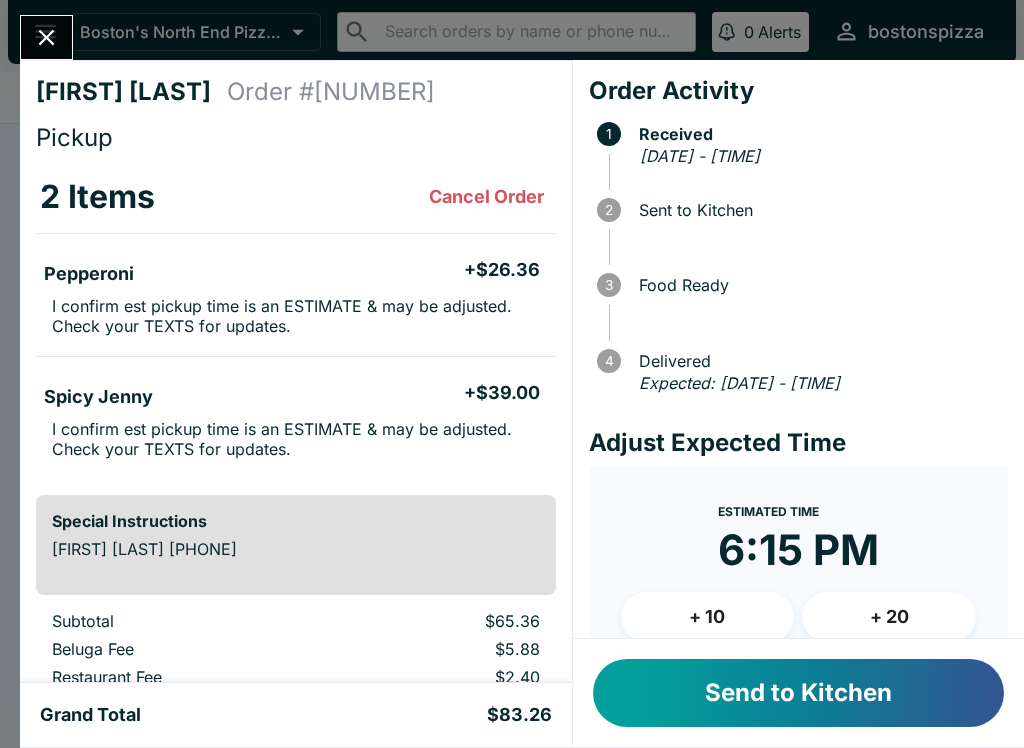 click on "Send to Kitchen" at bounding box center (798, 693) 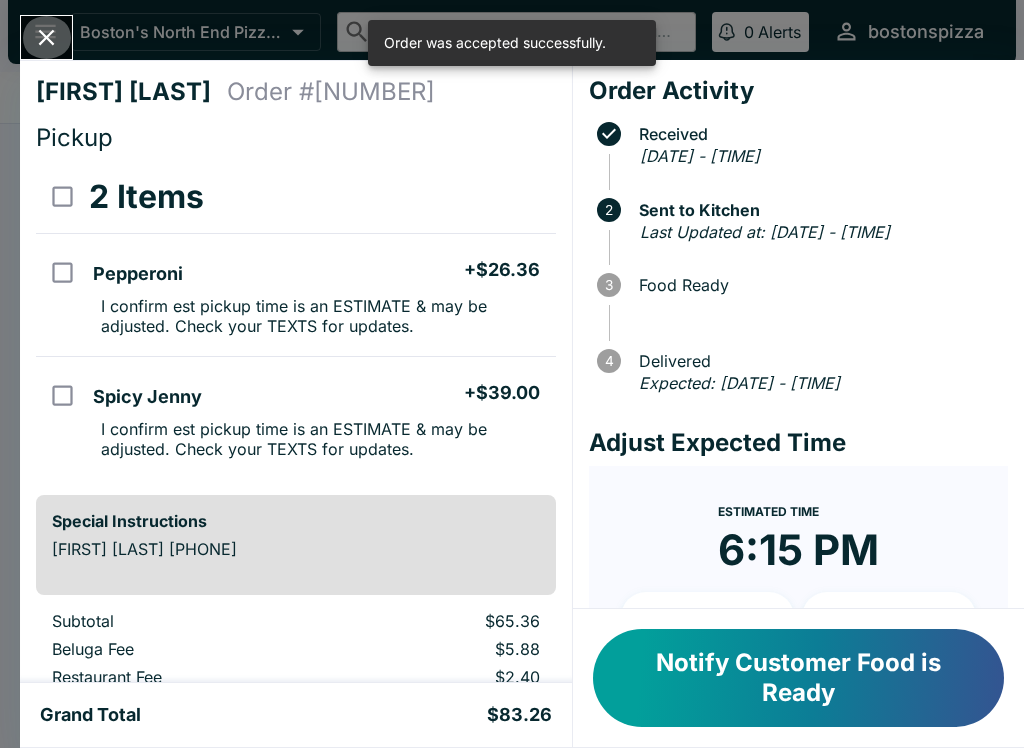 click 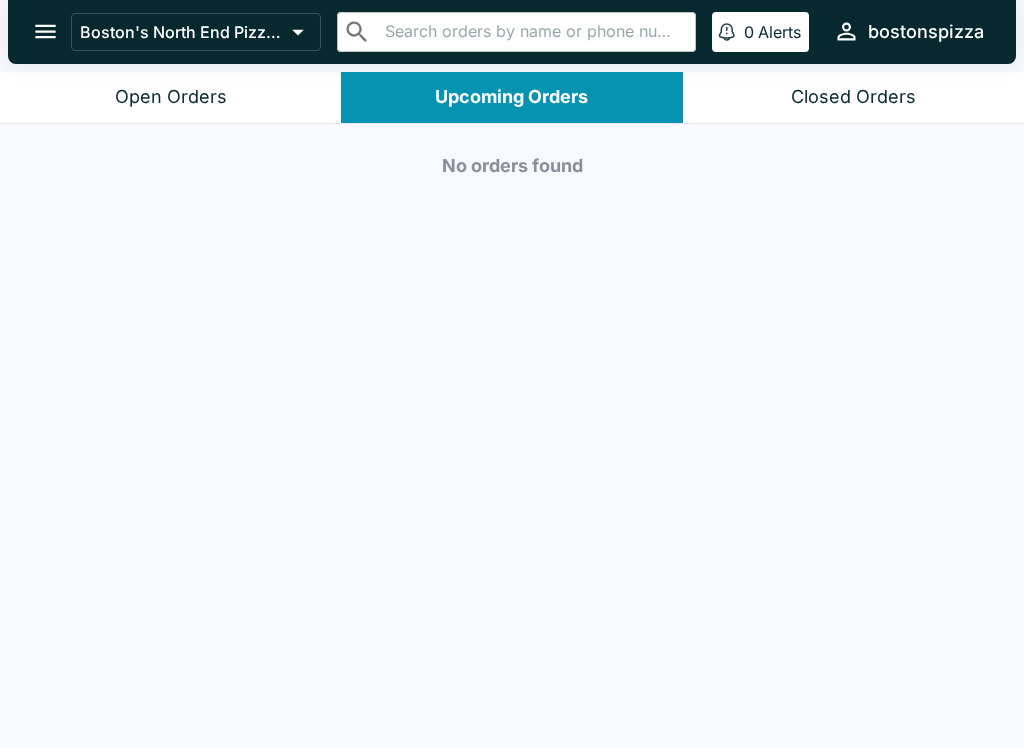 click on "Open Orders" at bounding box center [170, 97] 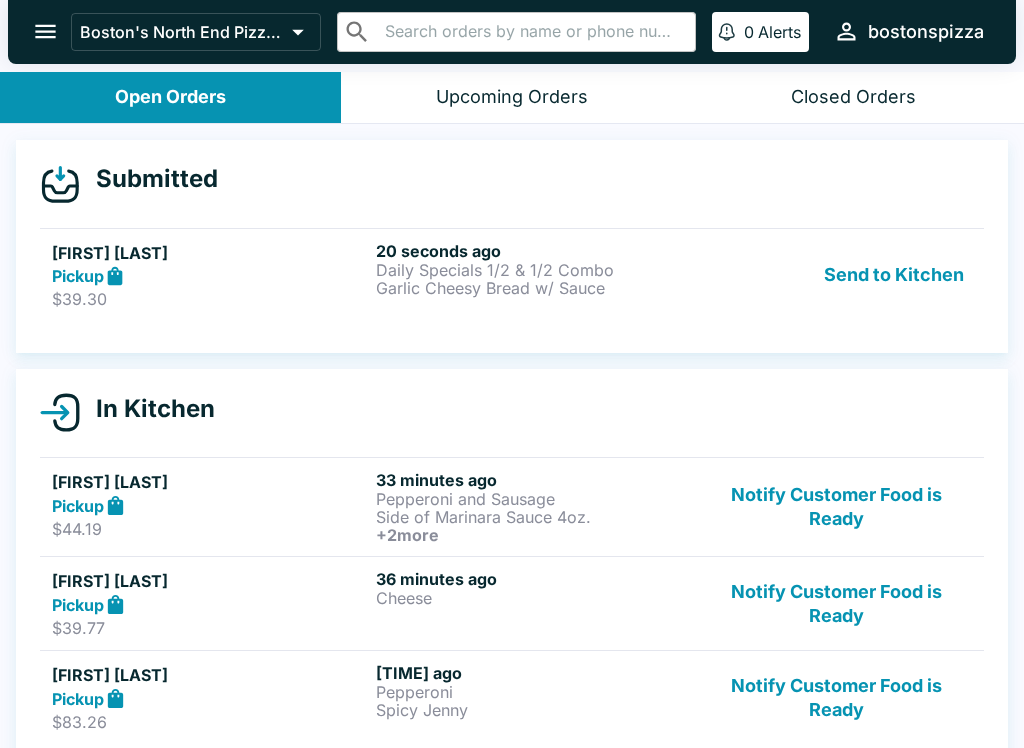 click on "20 seconds ago" at bounding box center (534, 251) 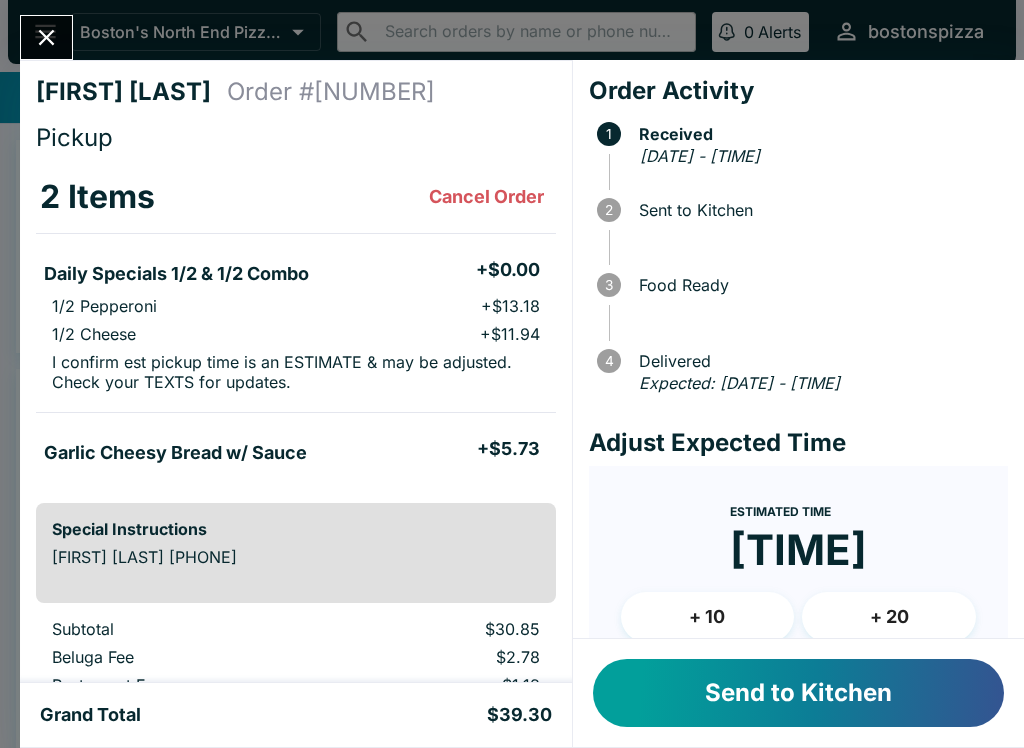 click on "Send to Kitchen" at bounding box center [798, 693] 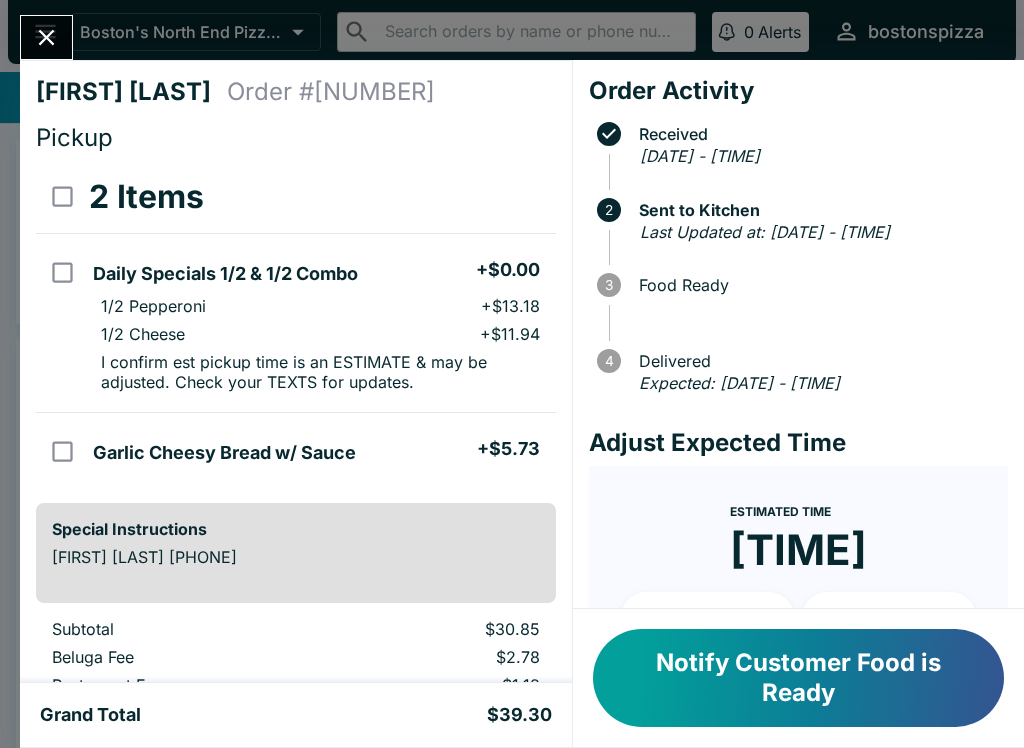click 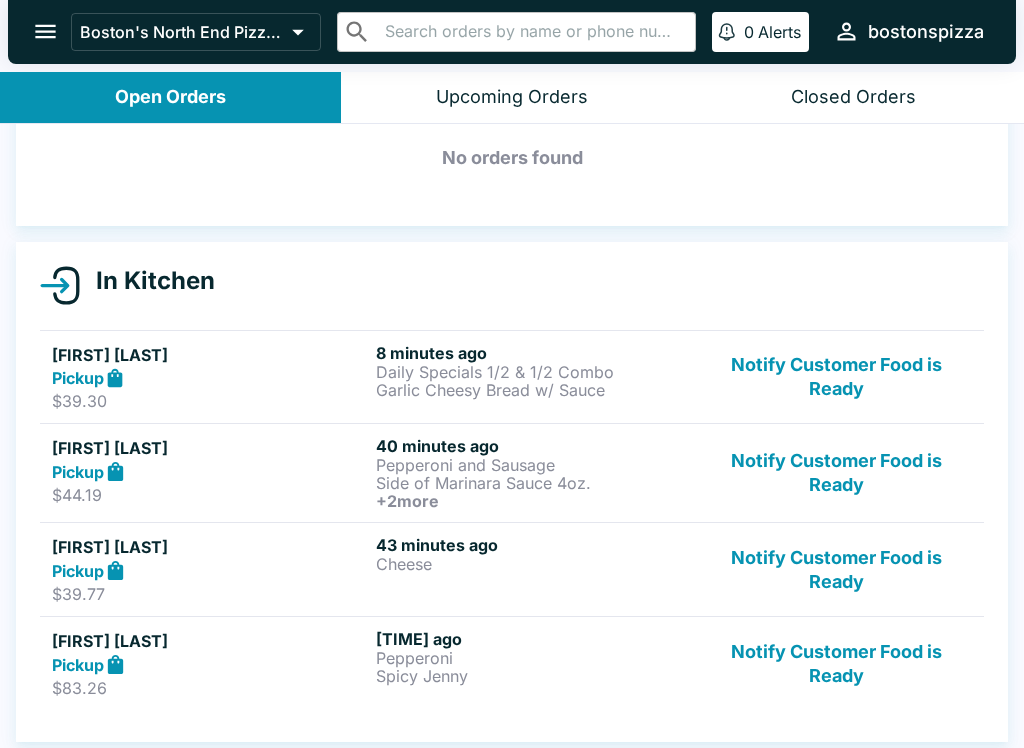 scroll, scrollTop: 98, scrollLeft: 0, axis: vertical 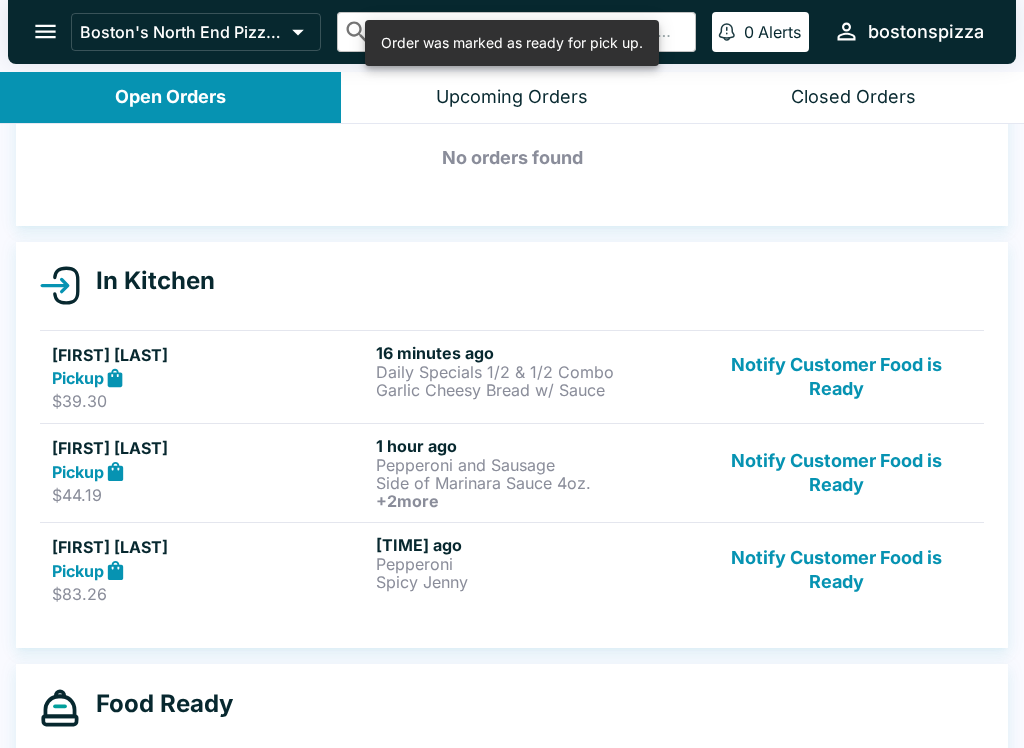 click on "Notify Customer Food is Ready" at bounding box center (836, 569) 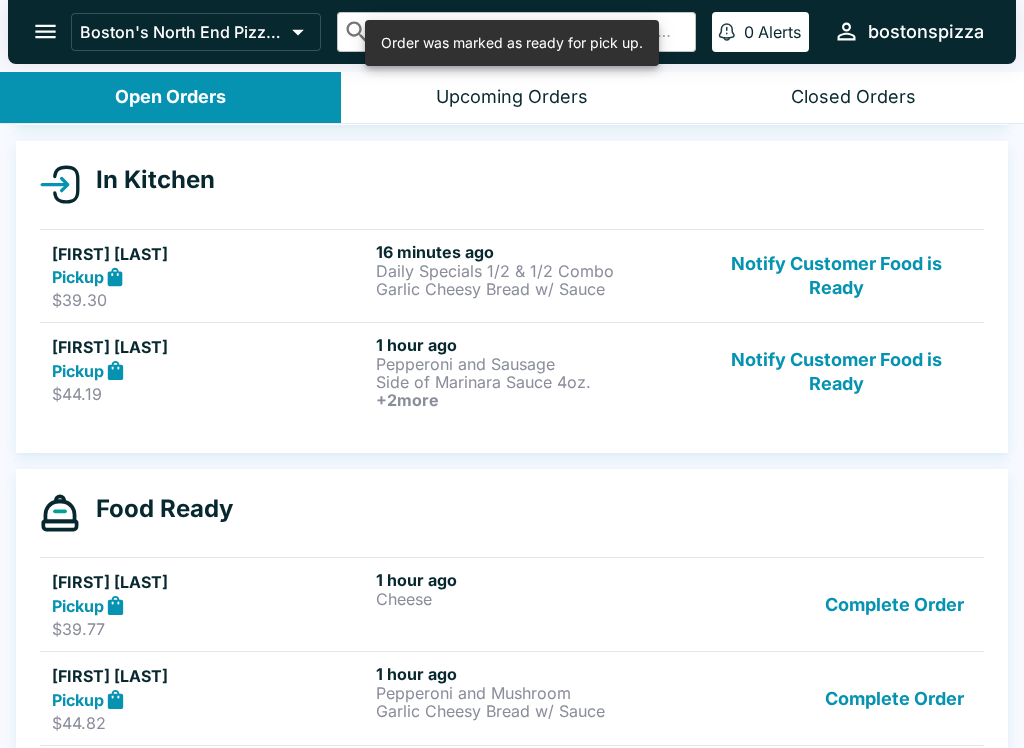 scroll, scrollTop: 203, scrollLeft: 0, axis: vertical 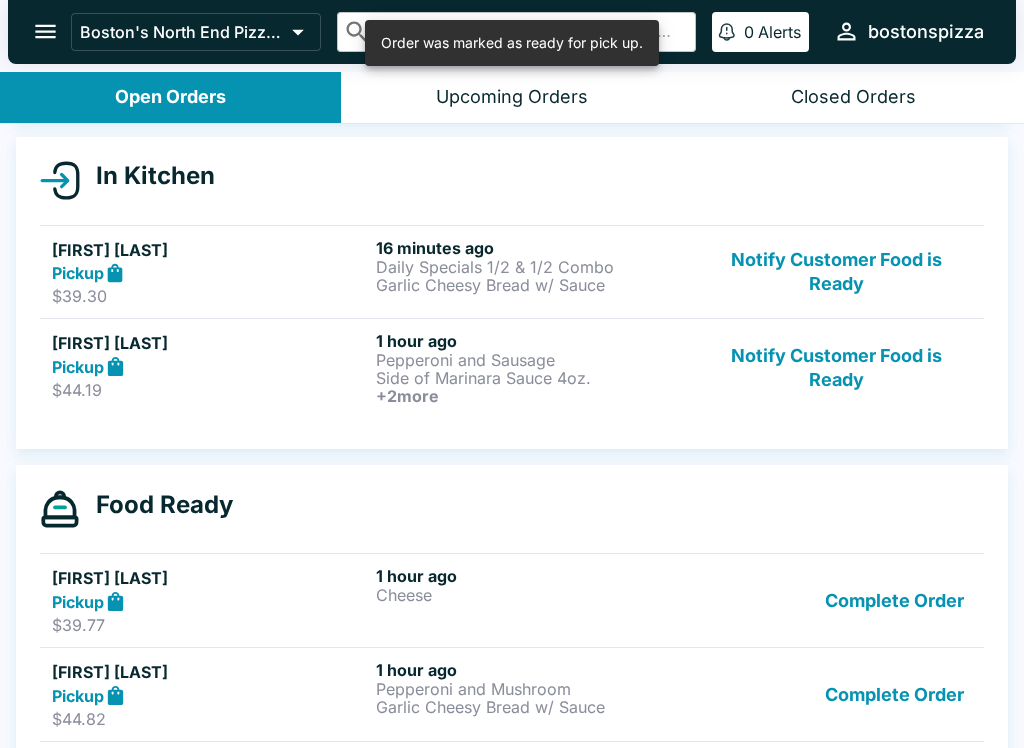 click on "Notify Customer Food is Ready" at bounding box center (836, 368) 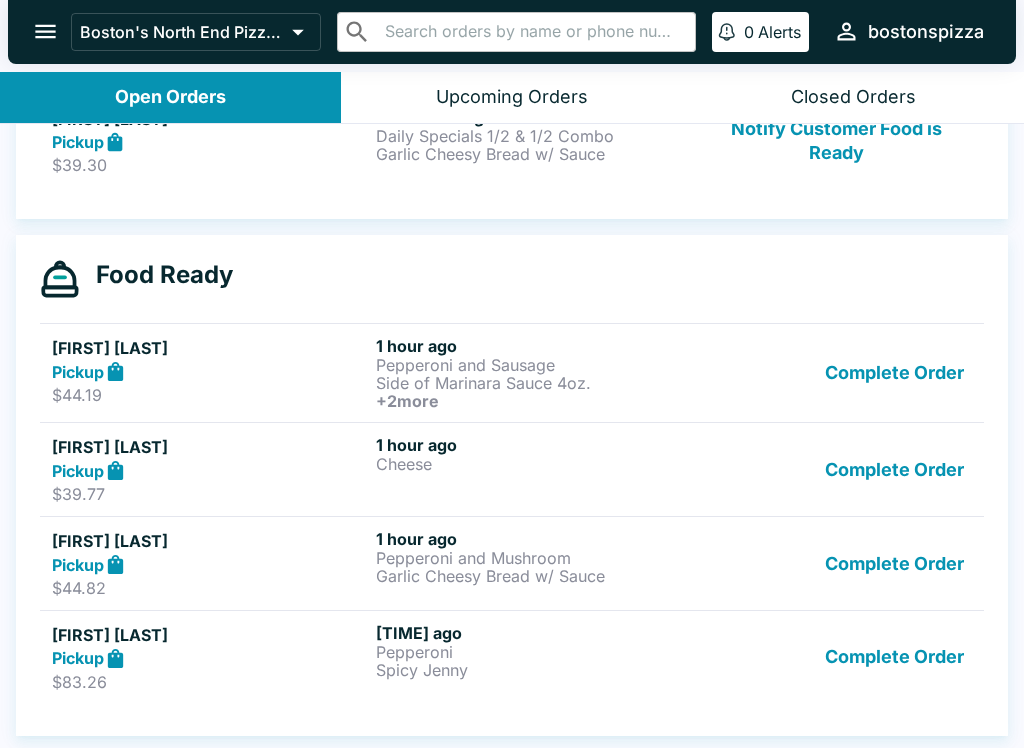scroll, scrollTop: 334, scrollLeft: 0, axis: vertical 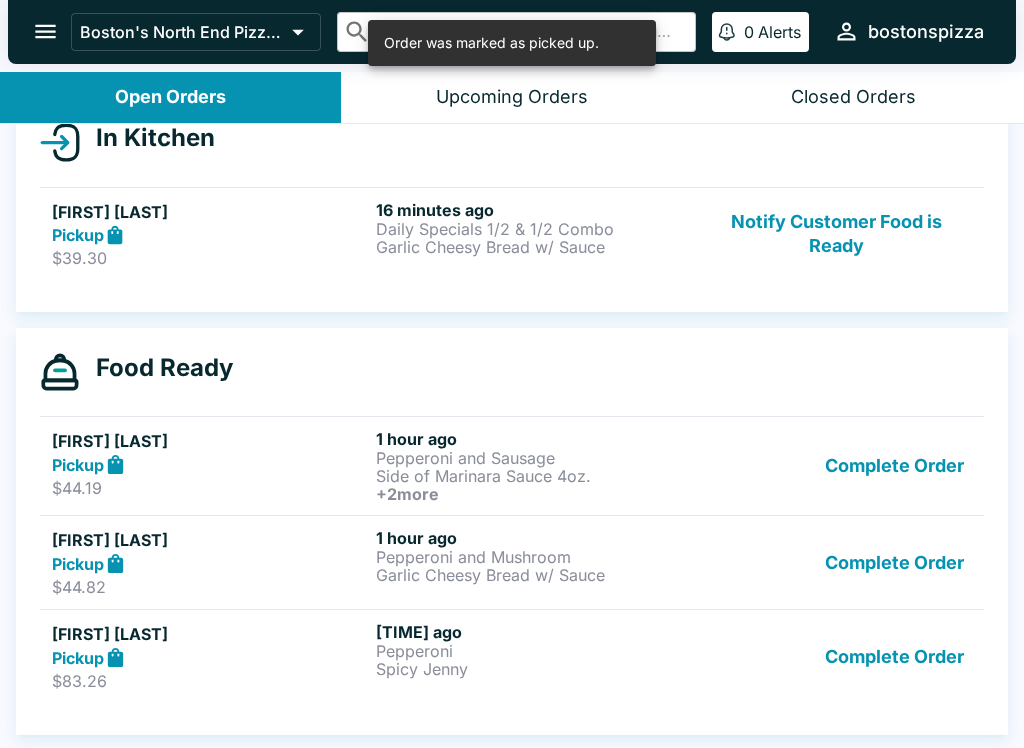 click on "Complete Order" at bounding box center (894, 562) 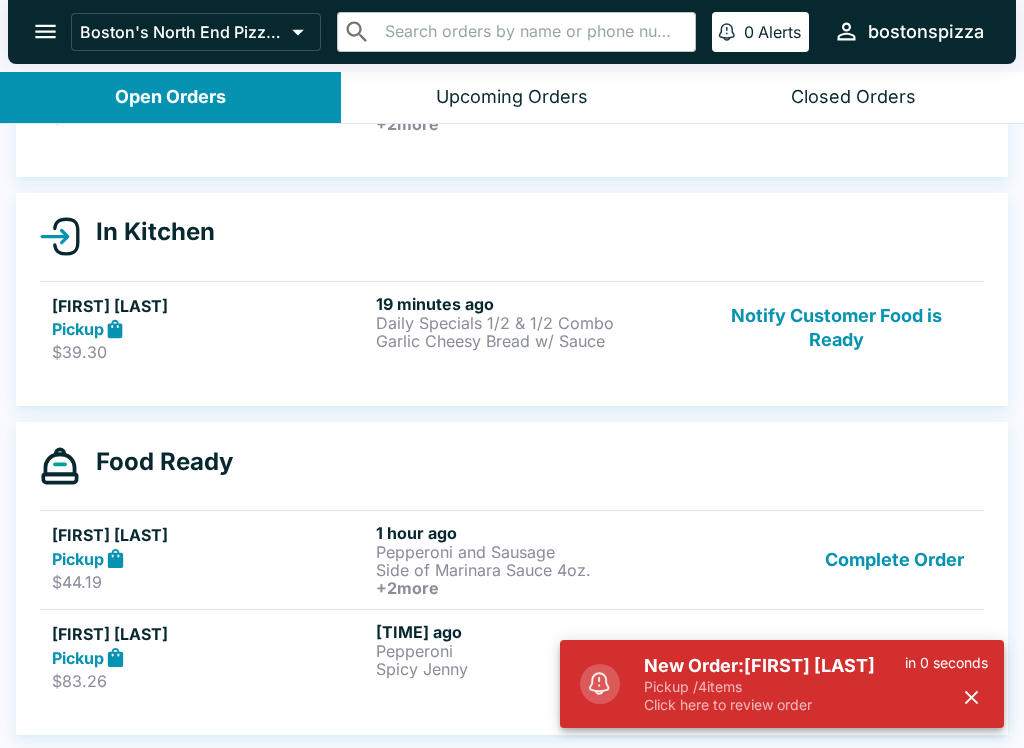 click on "Click here to review order" at bounding box center (774, 705) 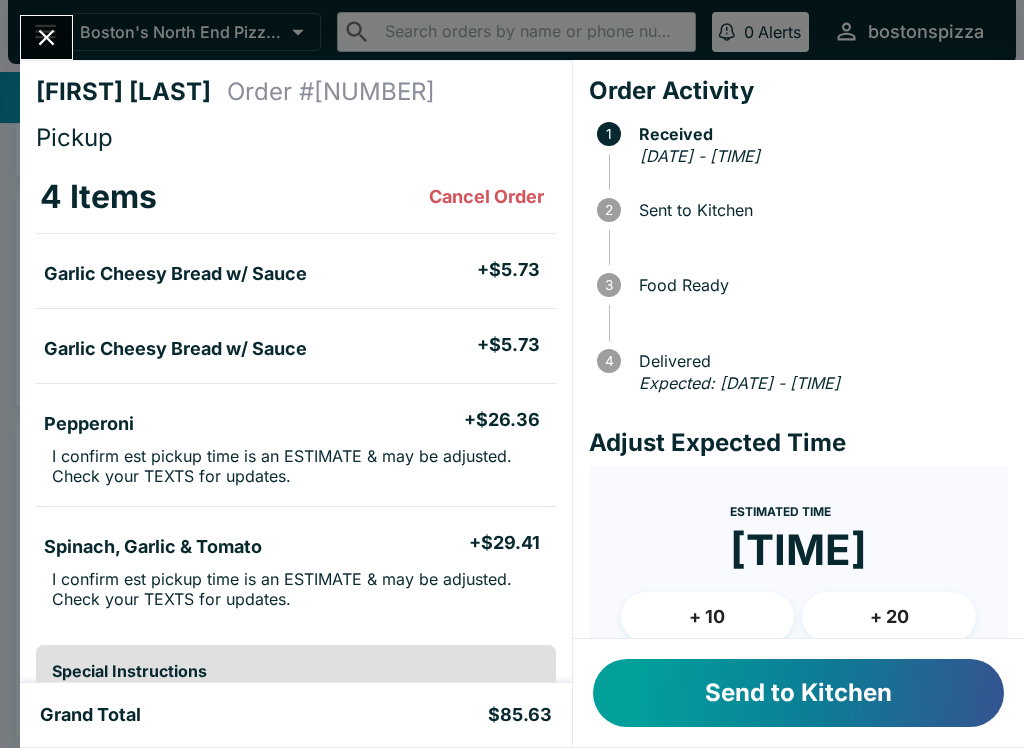 scroll, scrollTop: -1, scrollLeft: 0, axis: vertical 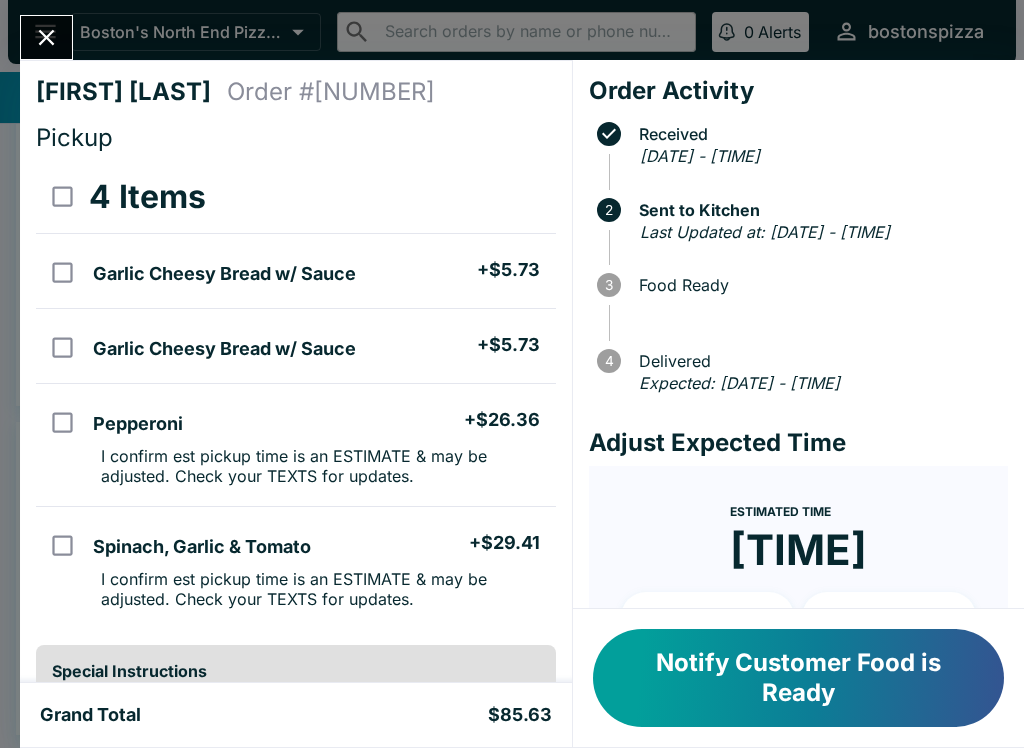 click at bounding box center [46, 37] 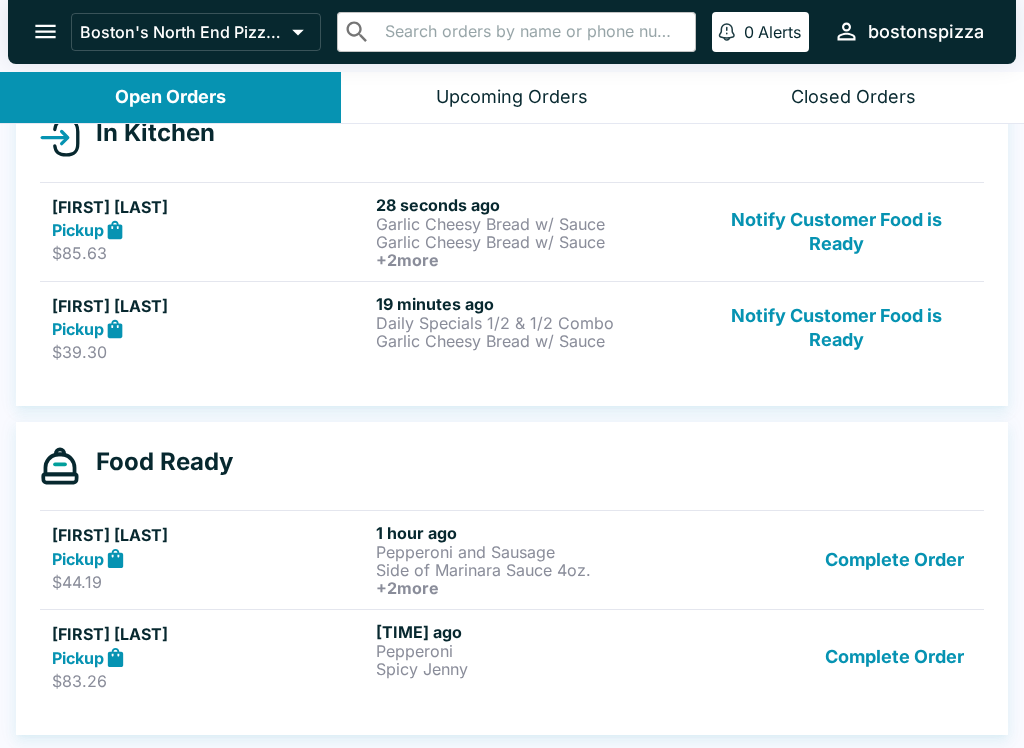 click on "Notify Customer Food is Ready" at bounding box center [836, 328] 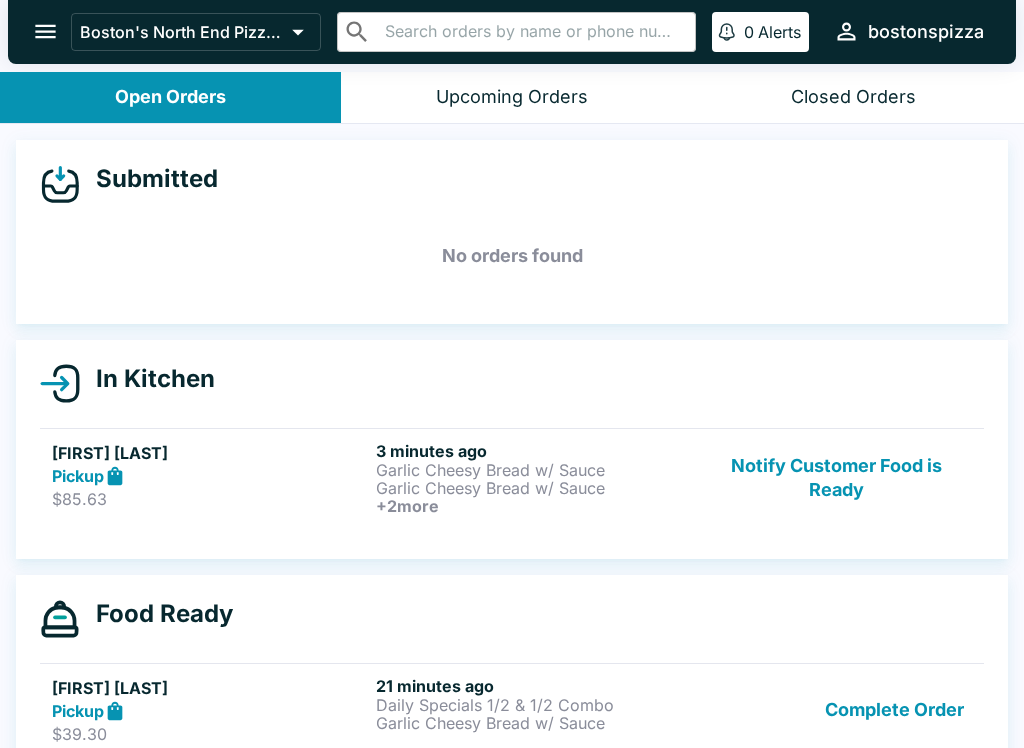 scroll, scrollTop: 0, scrollLeft: 0, axis: both 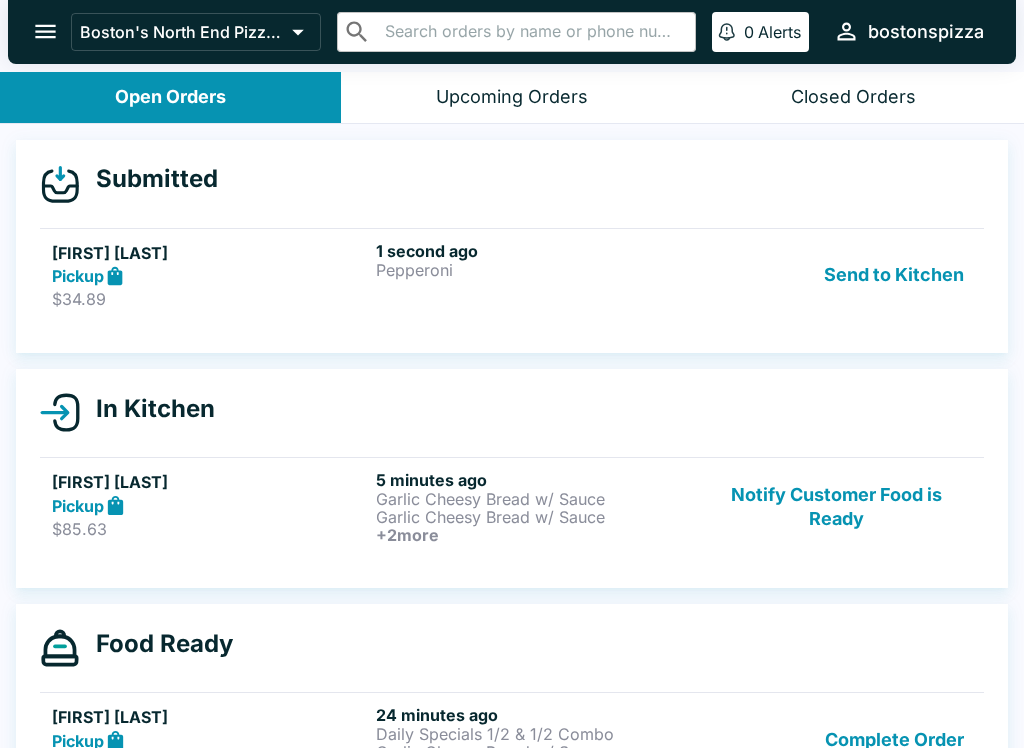 click on "[FIRST] [LAST] Pickup $[PRICE] [TIME] ago Pepperoni Send to Kitchen" at bounding box center (512, 275) 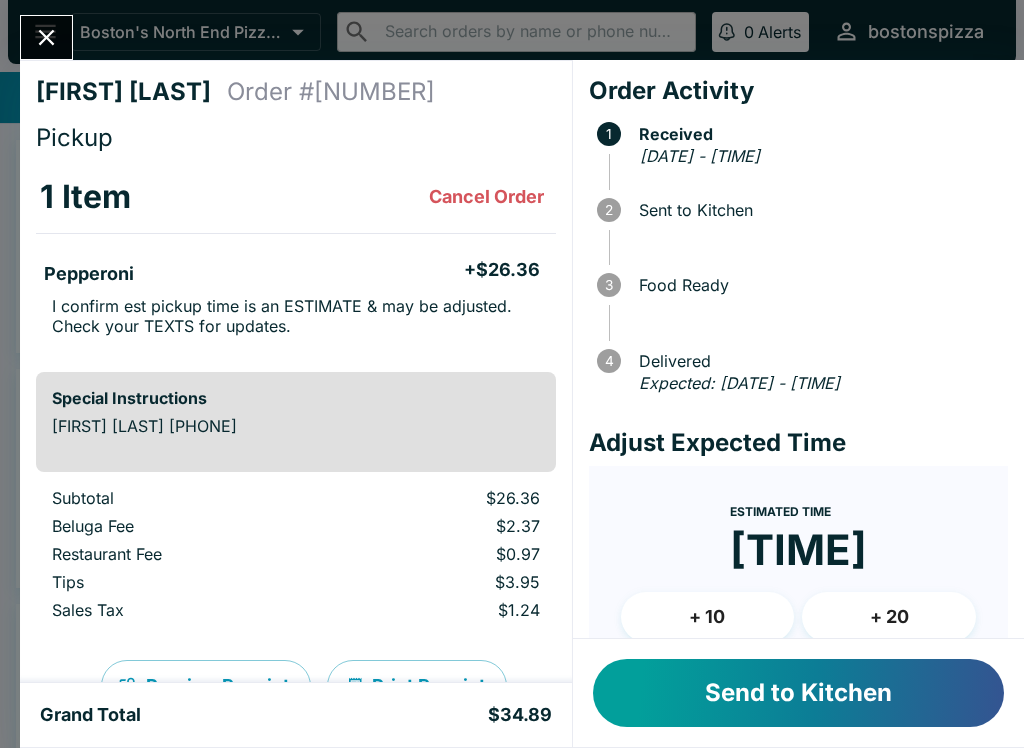click on "Send to Kitchen" at bounding box center (798, 693) 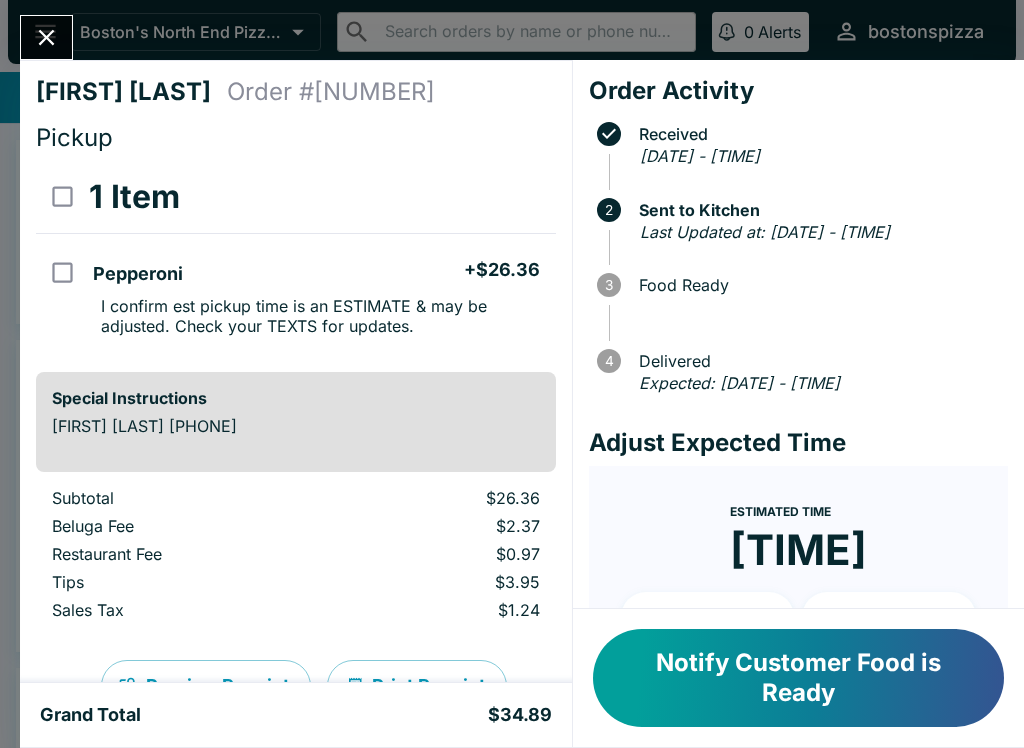 click 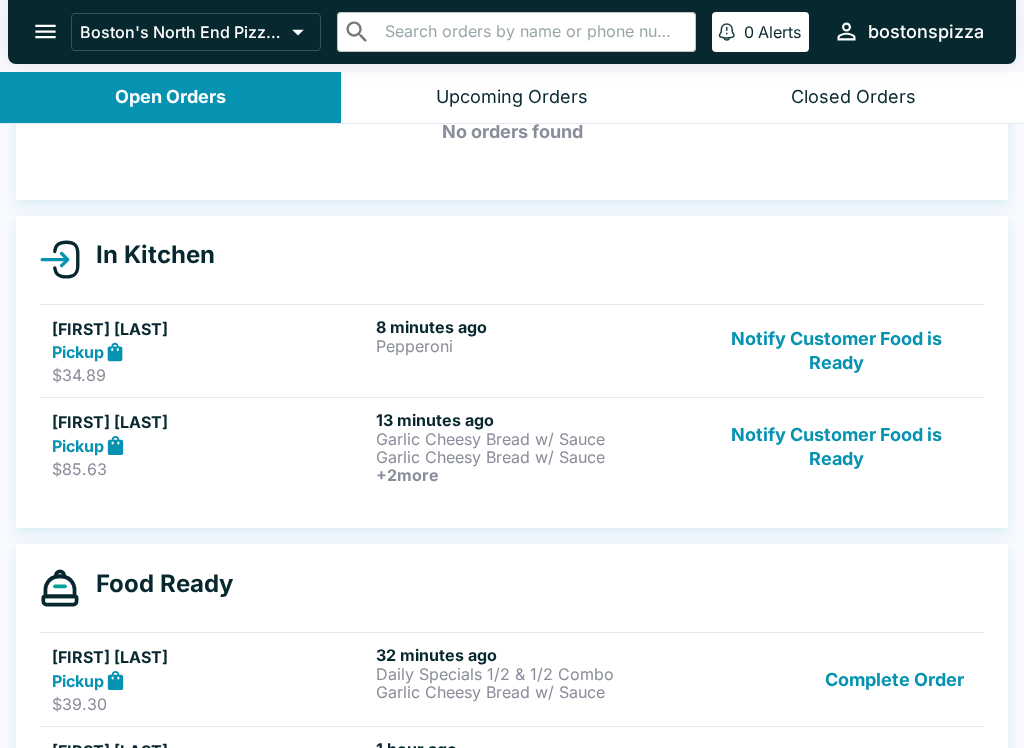 scroll, scrollTop: 126, scrollLeft: 0, axis: vertical 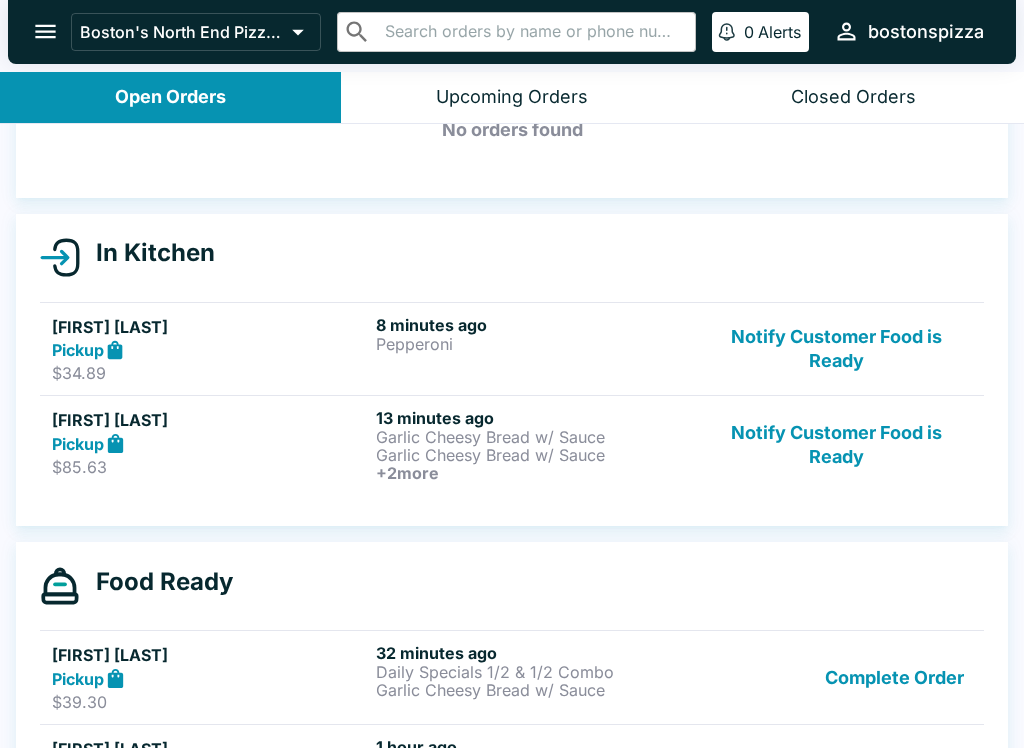 click on "Notify Customer Food is Ready" at bounding box center (836, 445) 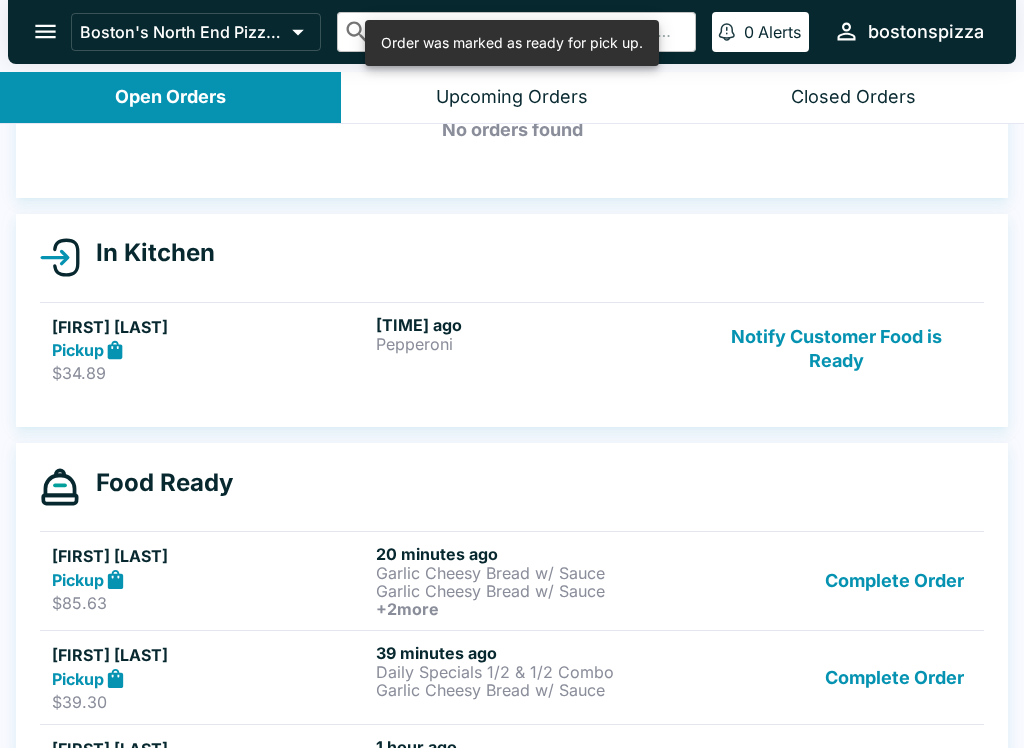 click on "Notify Customer Food is Ready" at bounding box center [836, 349] 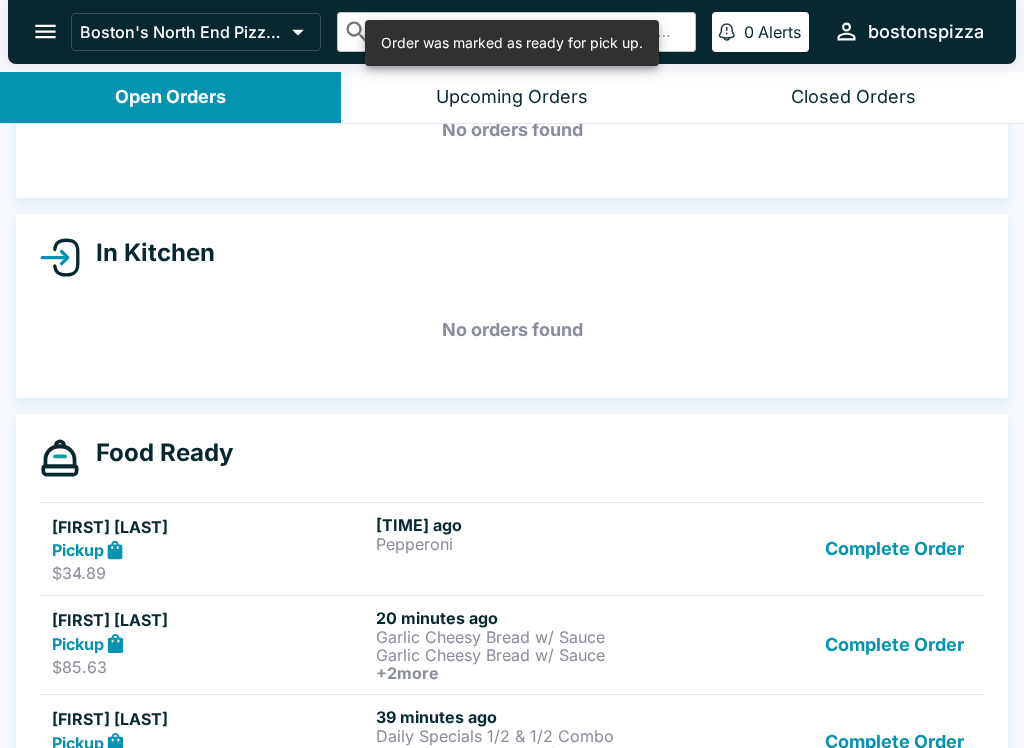 click on "Complete Order" at bounding box center [894, 645] 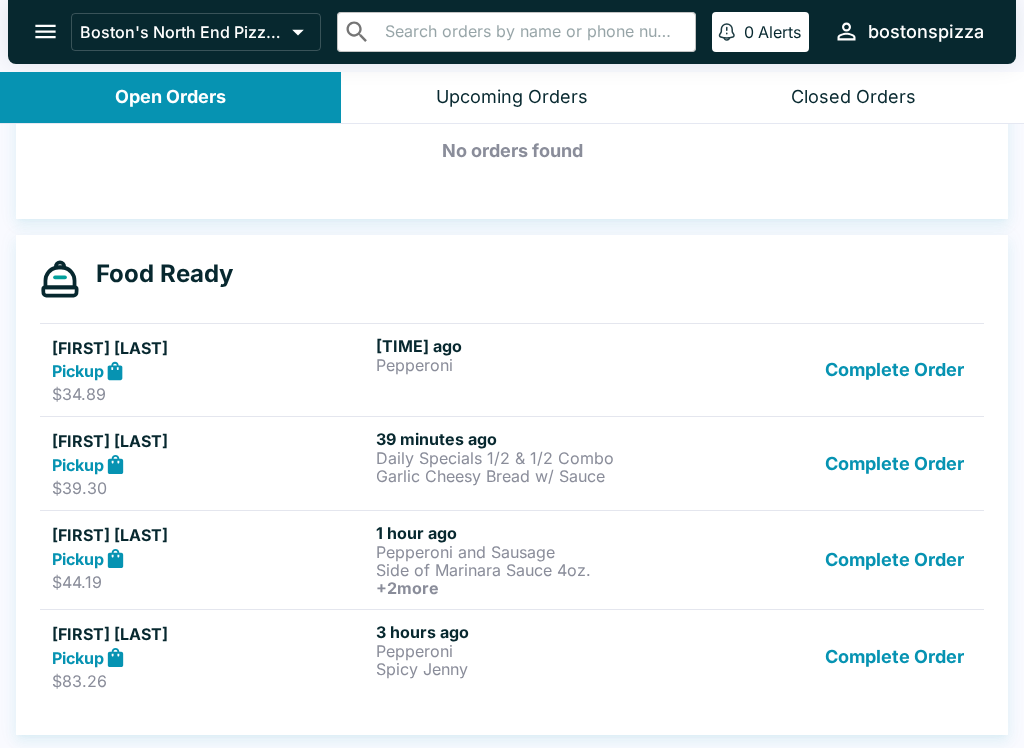 scroll, scrollTop: 305, scrollLeft: 0, axis: vertical 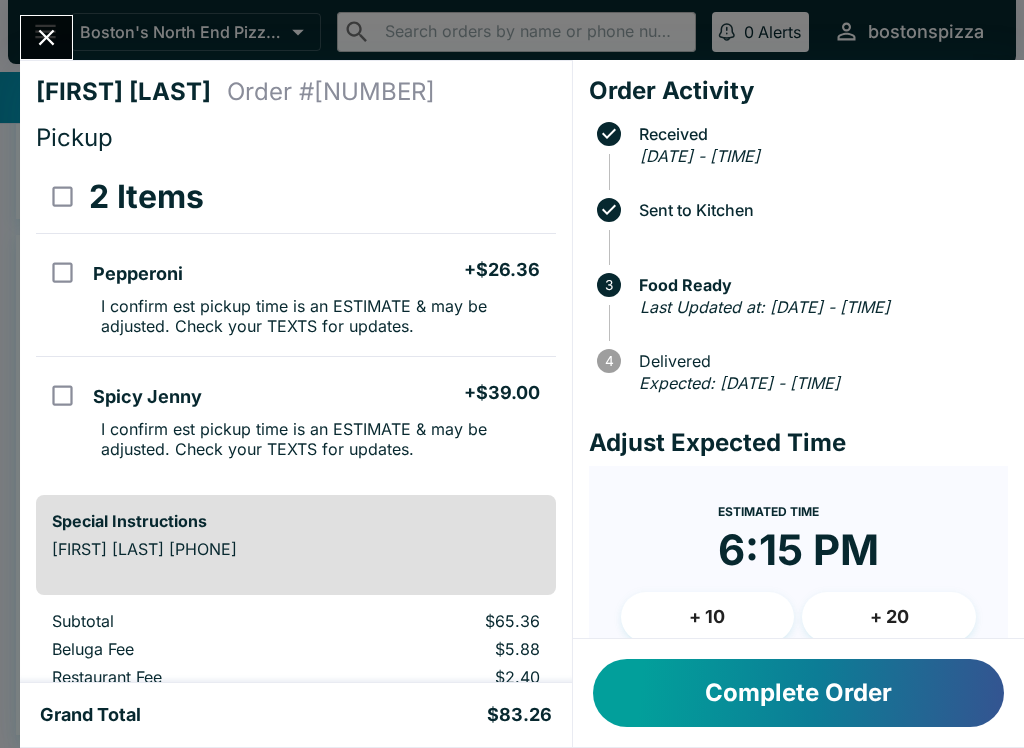 click on "Complete Order" at bounding box center [798, 693] 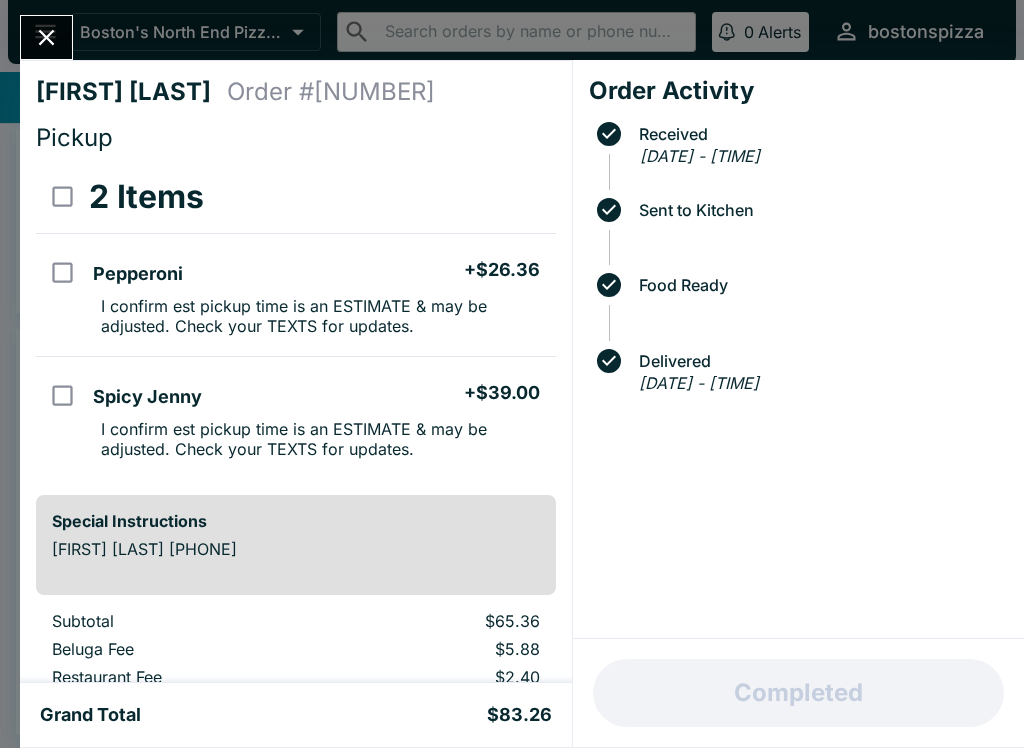 scroll, scrollTop: 211, scrollLeft: 0, axis: vertical 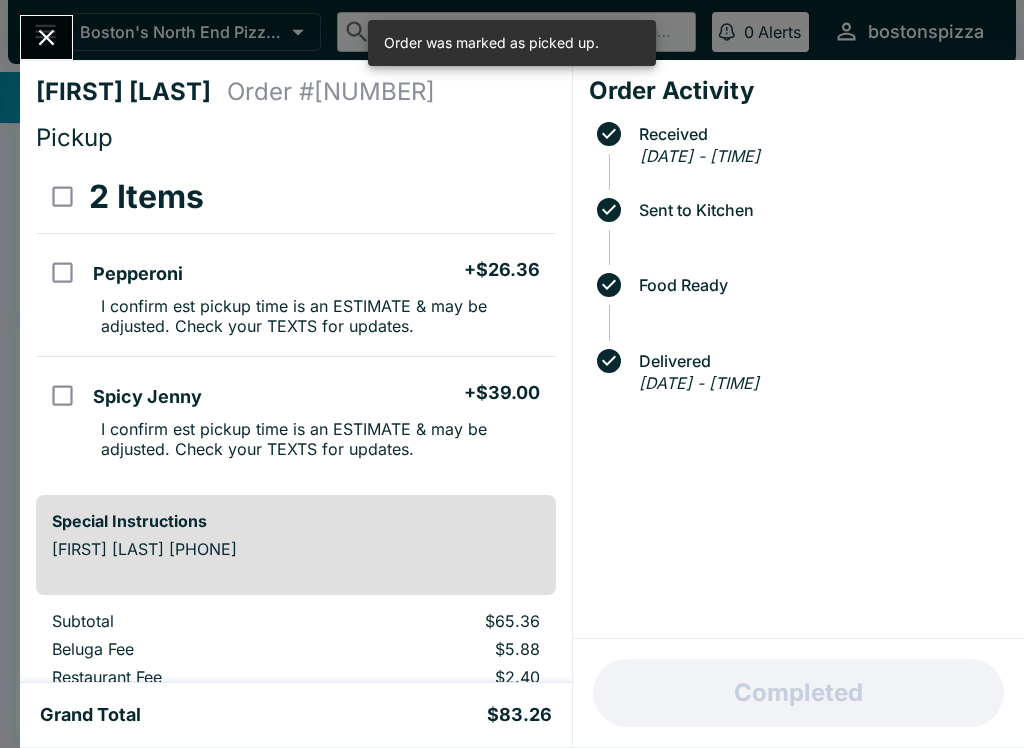 click 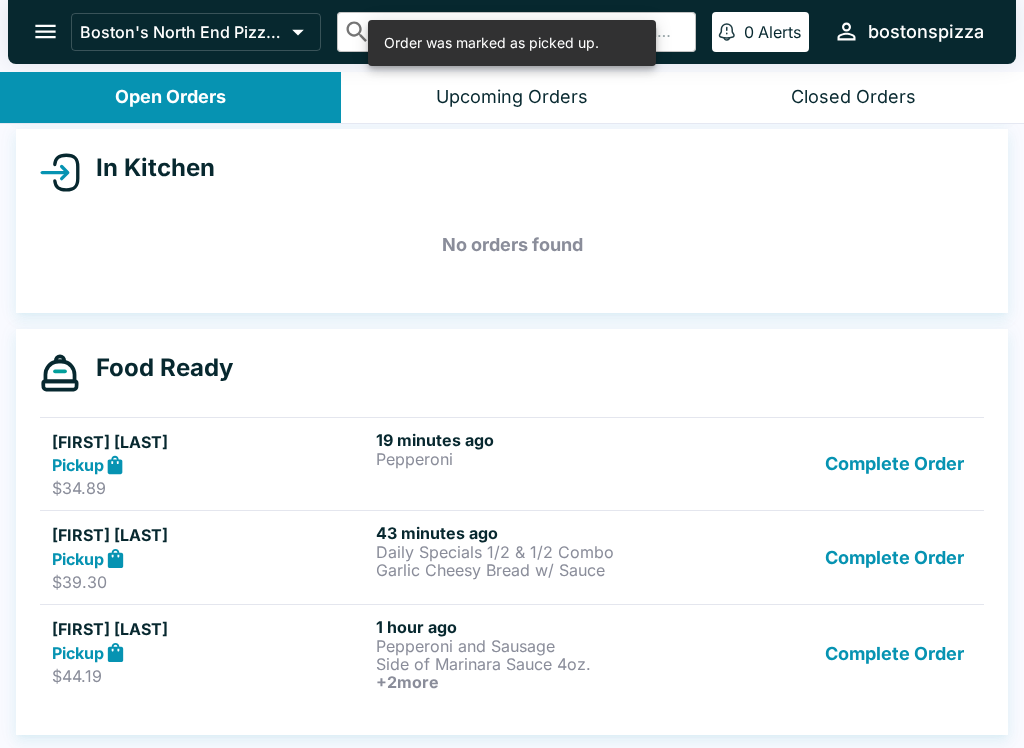 click on "Pickup" at bounding box center [210, 652] 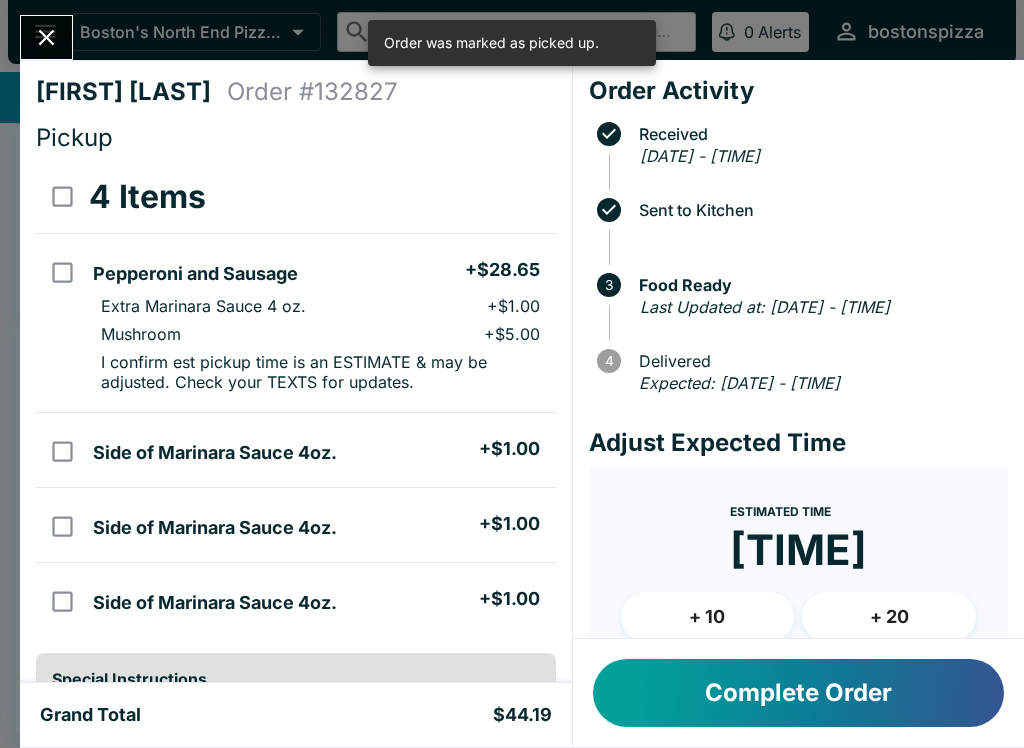 click on "Complete Order" at bounding box center (798, 693) 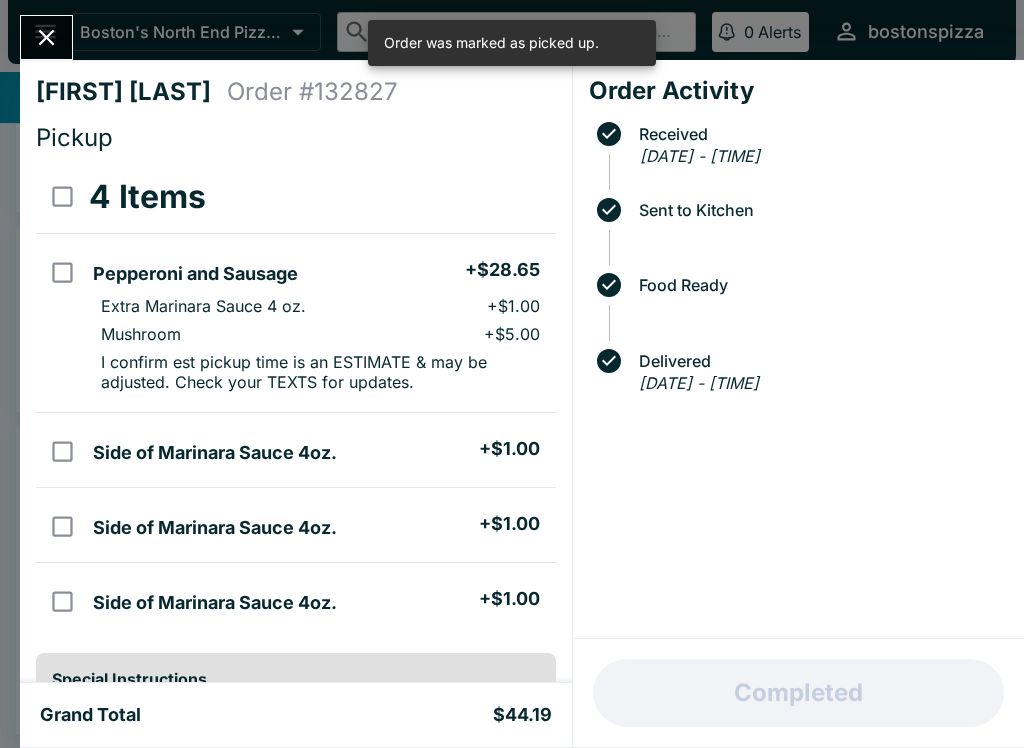 scroll, scrollTop: 112, scrollLeft: 0, axis: vertical 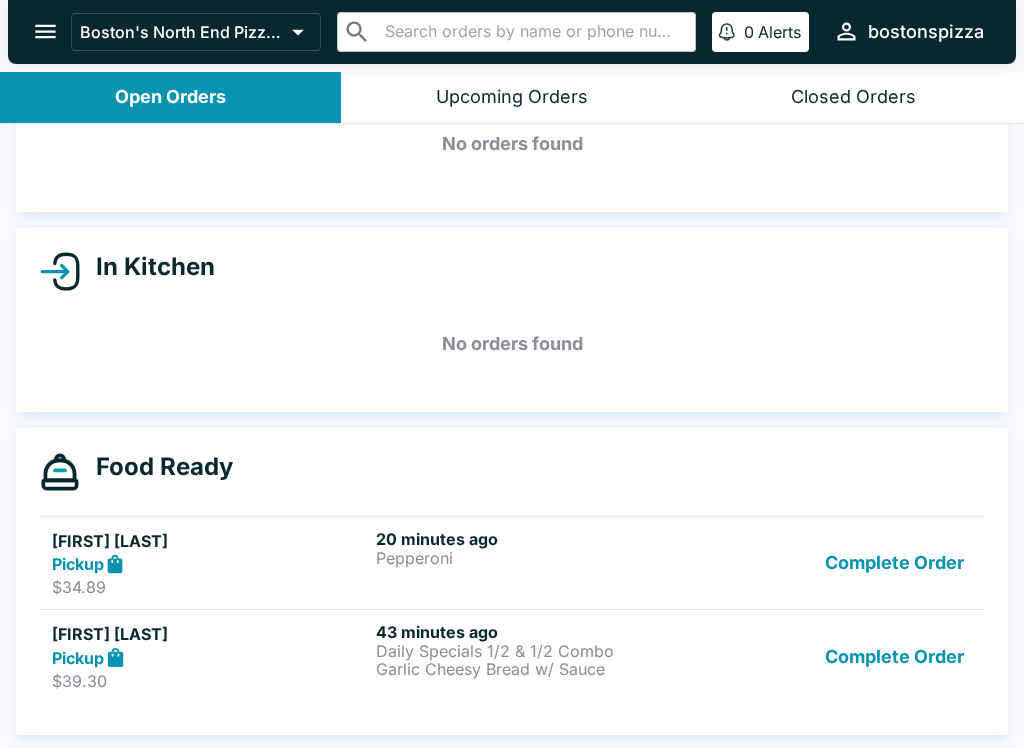 click on "[FIRST] [LAST] Pickup $[PRICE] [TIME] ago Daily Specials 1/2 & 1/2 Combo Garlic Cheesy Bread w/ Sauce Complete Order" at bounding box center [512, 656] 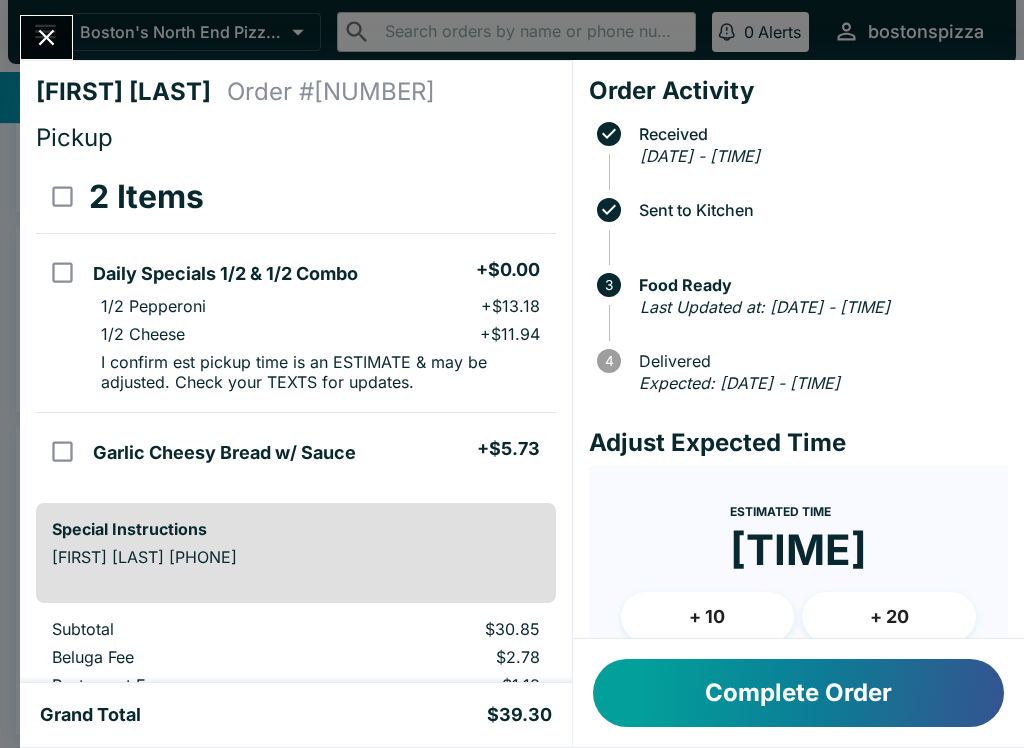 click on "Complete Order" at bounding box center [798, 693] 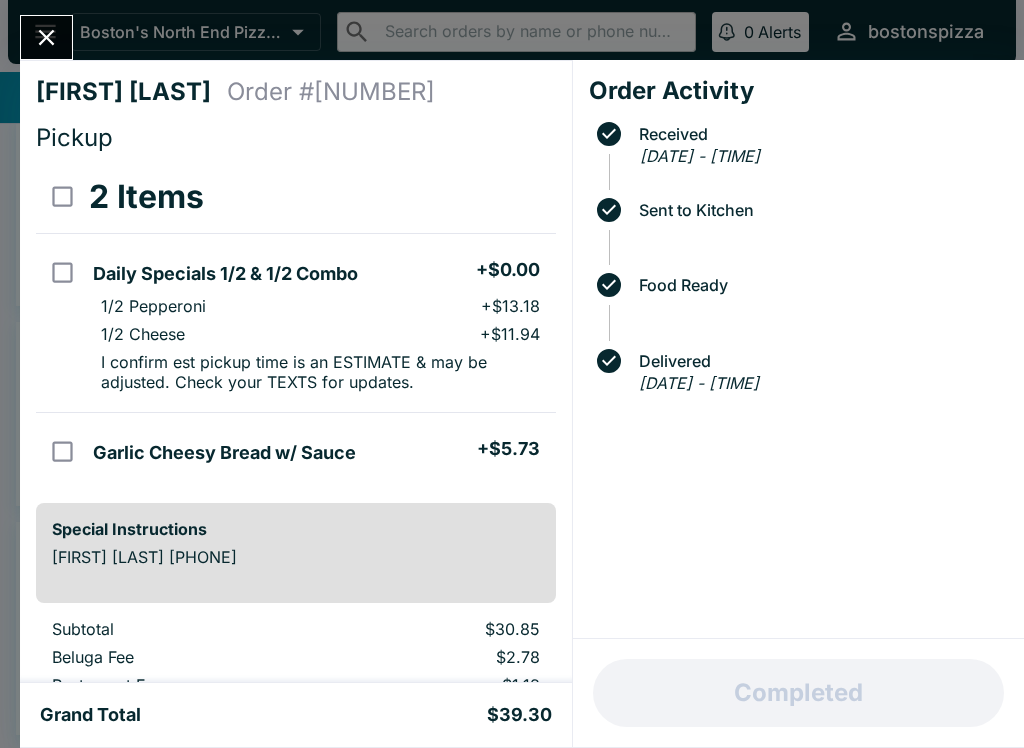 scroll, scrollTop: 18, scrollLeft: 0, axis: vertical 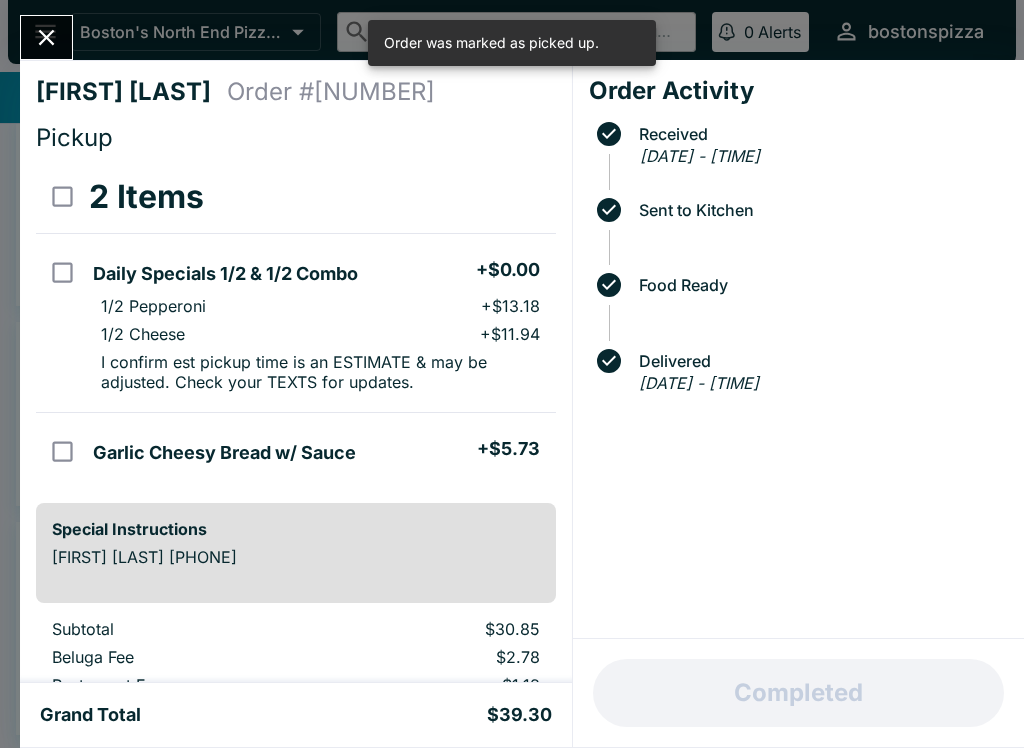 click at bounding box center [46, 37] 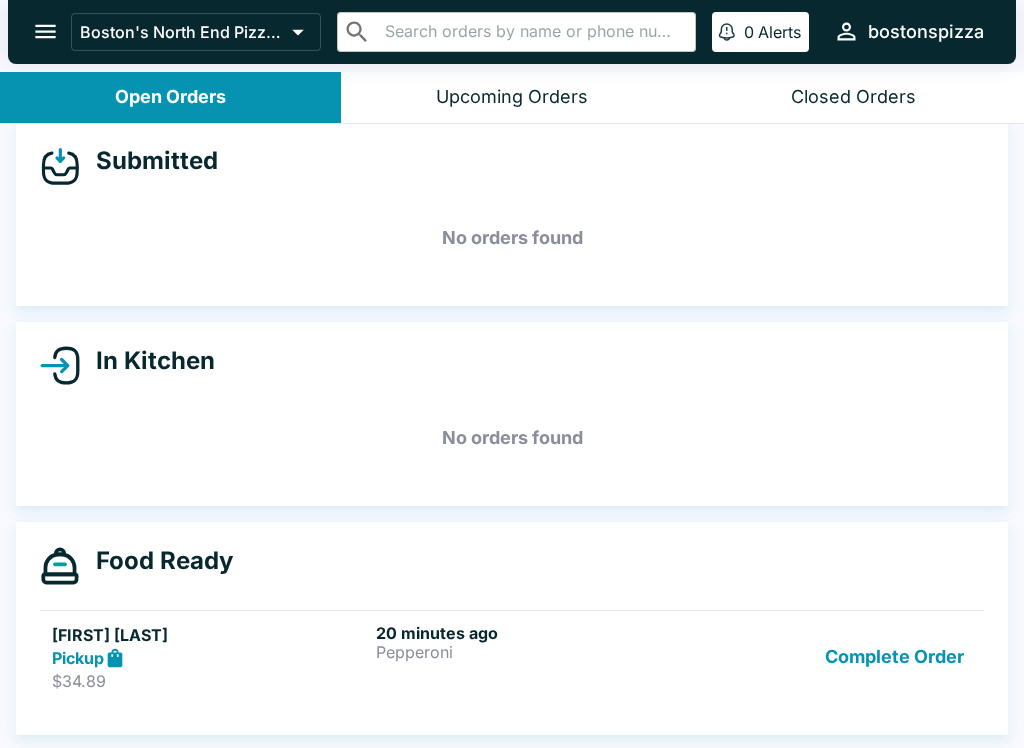 click on "Complete Order" at bounding box center (894, 657) 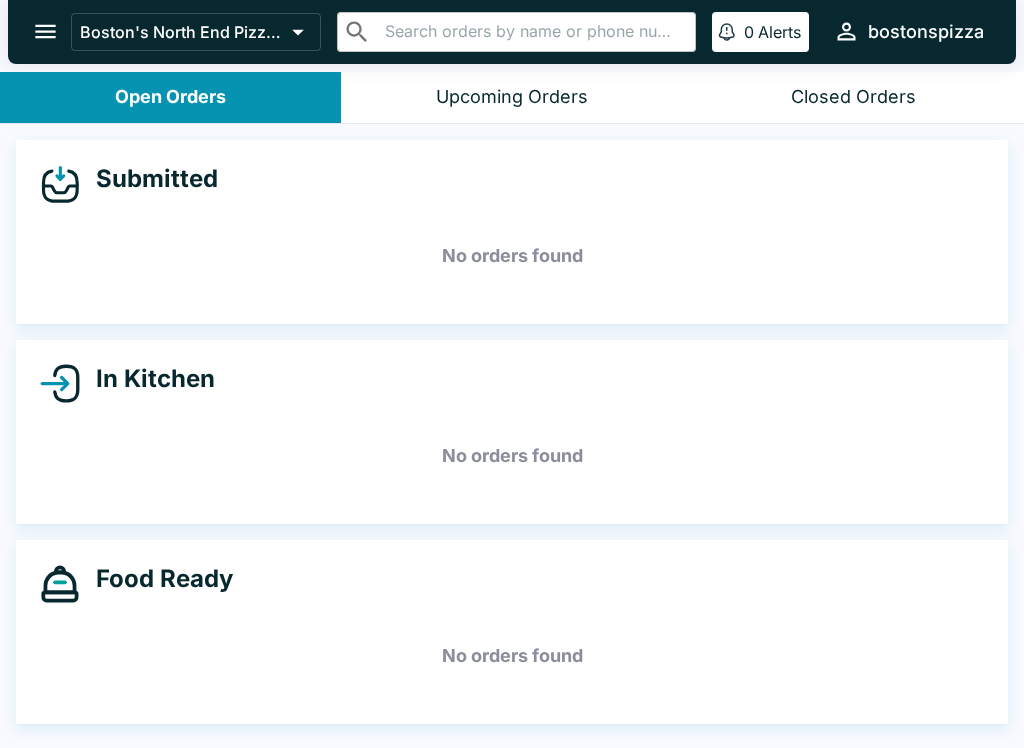scroll, scrollTop: 0, scrollLeft: 0, axis: both 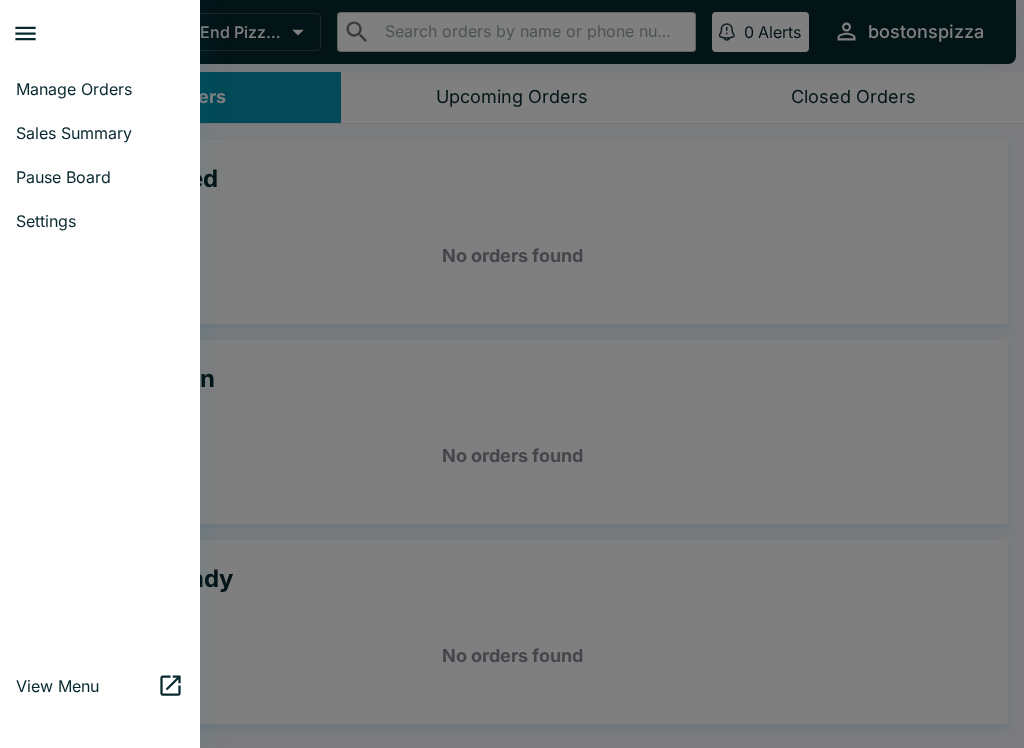 click on "Sales Summary" at bounding box center [100, 133] 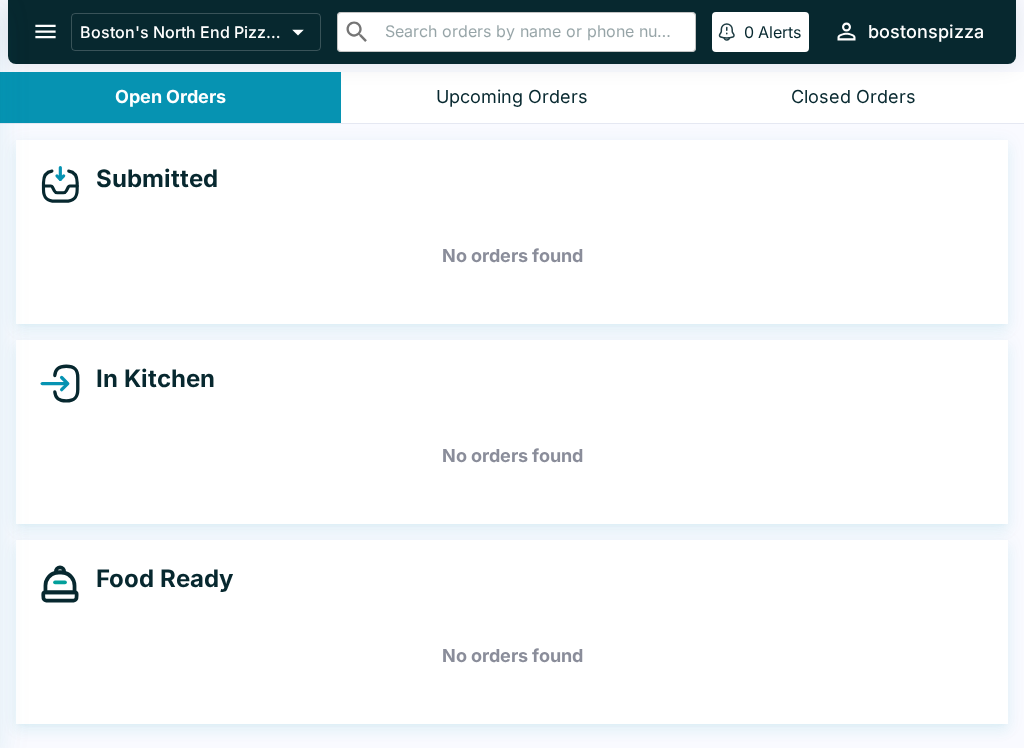 select on "03:00" 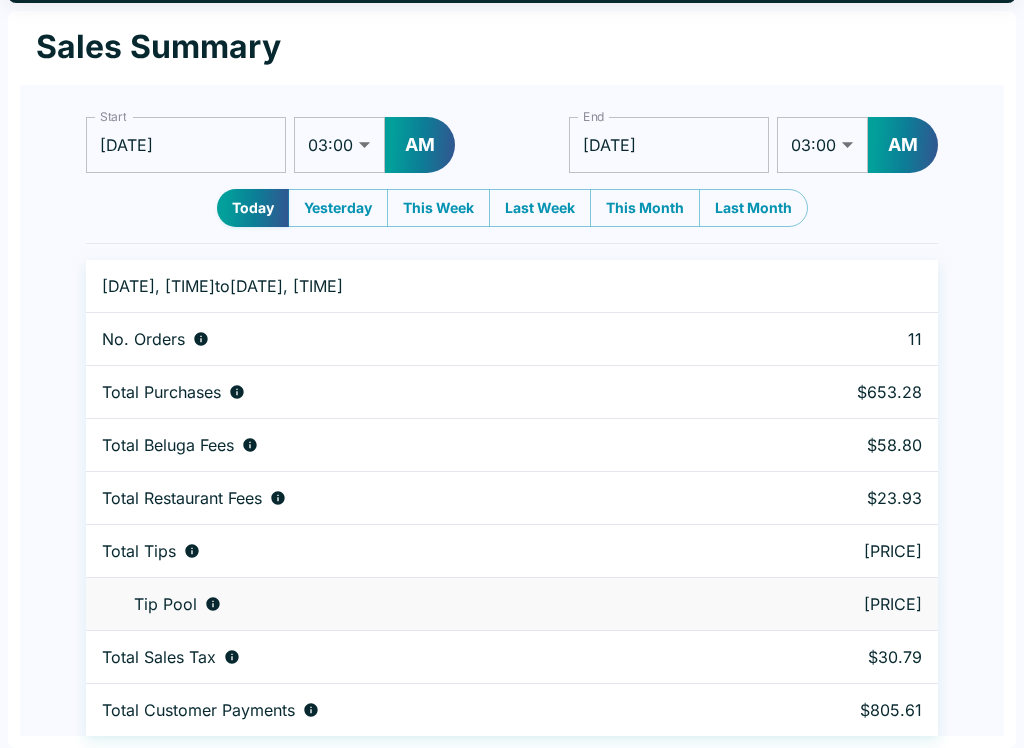 scroll, scrollTop: 0, scrollLeft: 0, axis: both 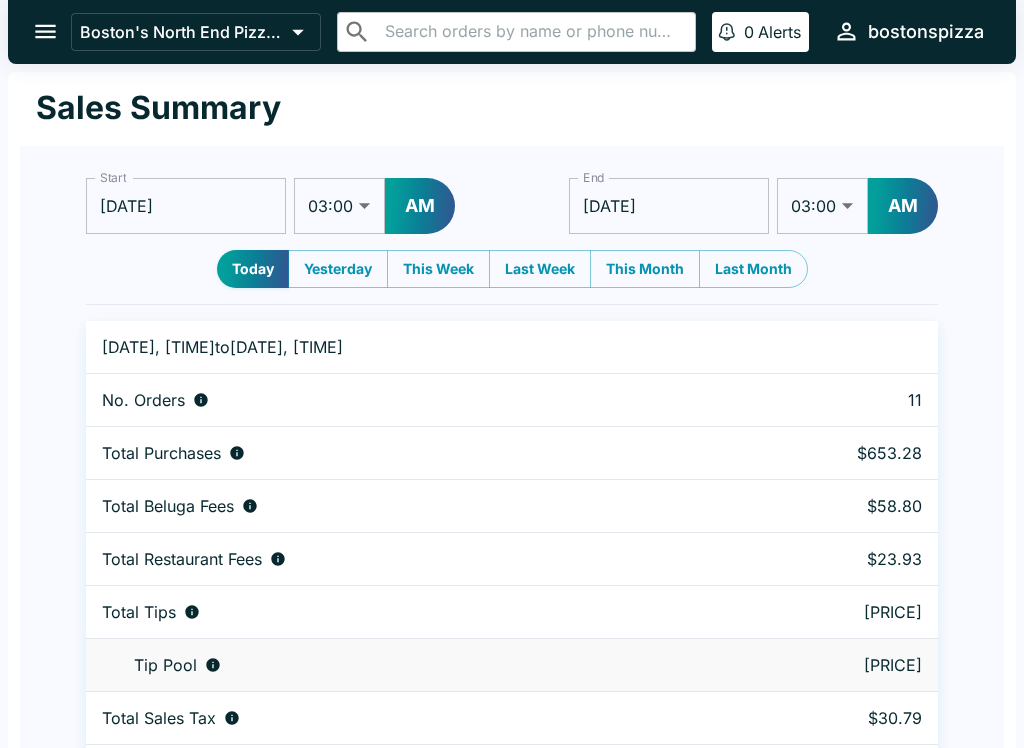 click 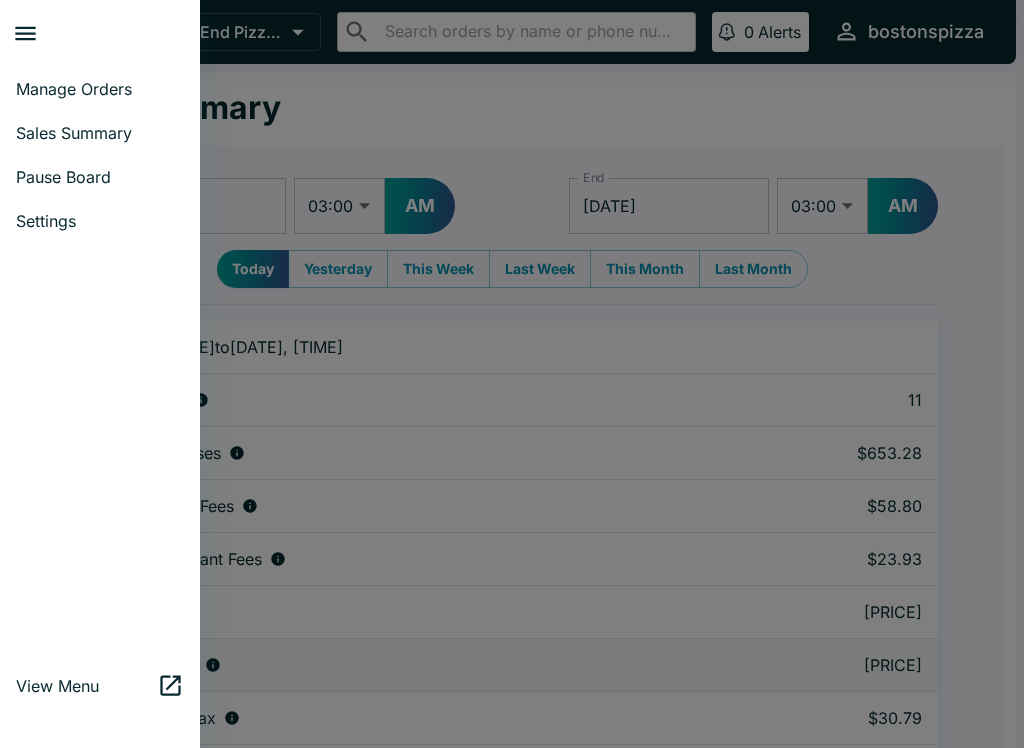 click on "Manage Orders" at bounding box center (100, 89) 